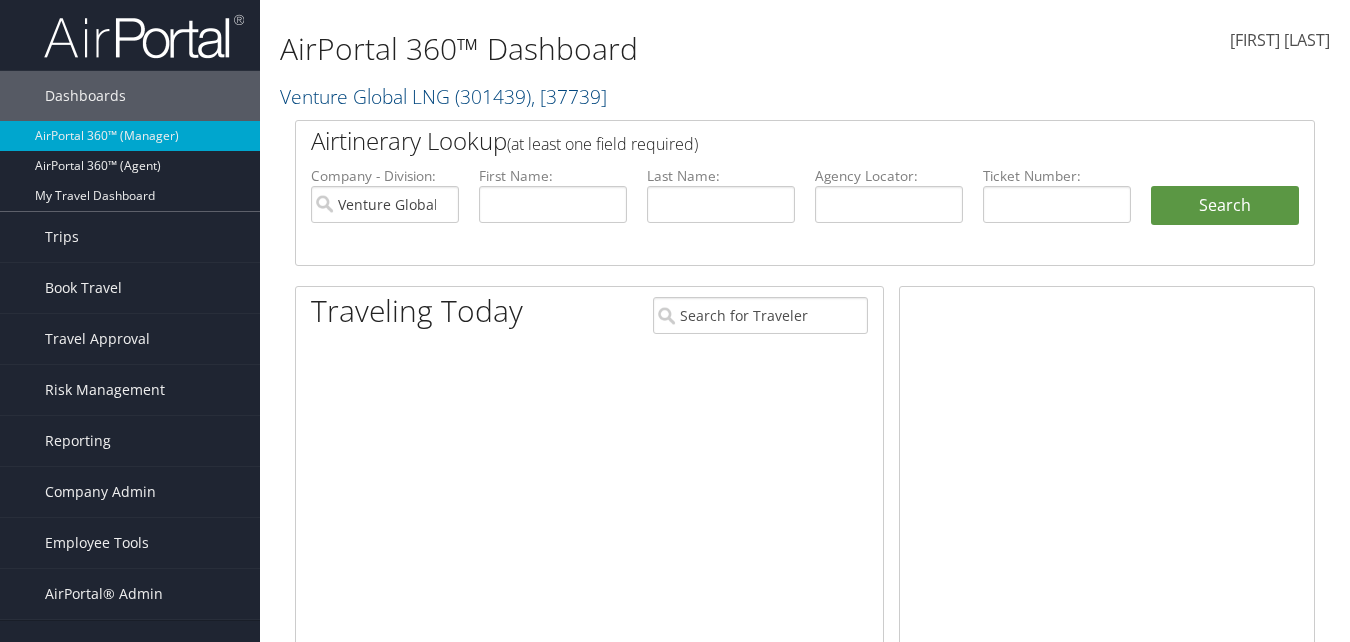 scroll, scrollTop: 0, scrollLeft: 0, axis: both 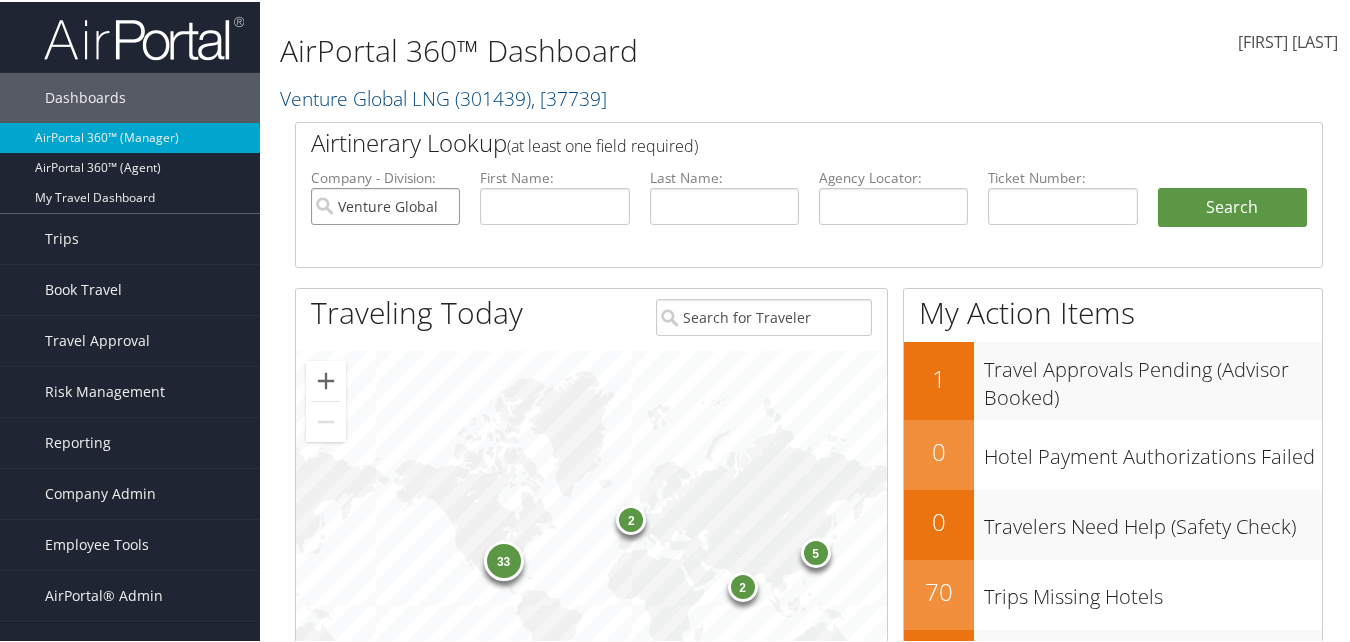 click on "Venture Global LNG" at bounding box center [385, 204] 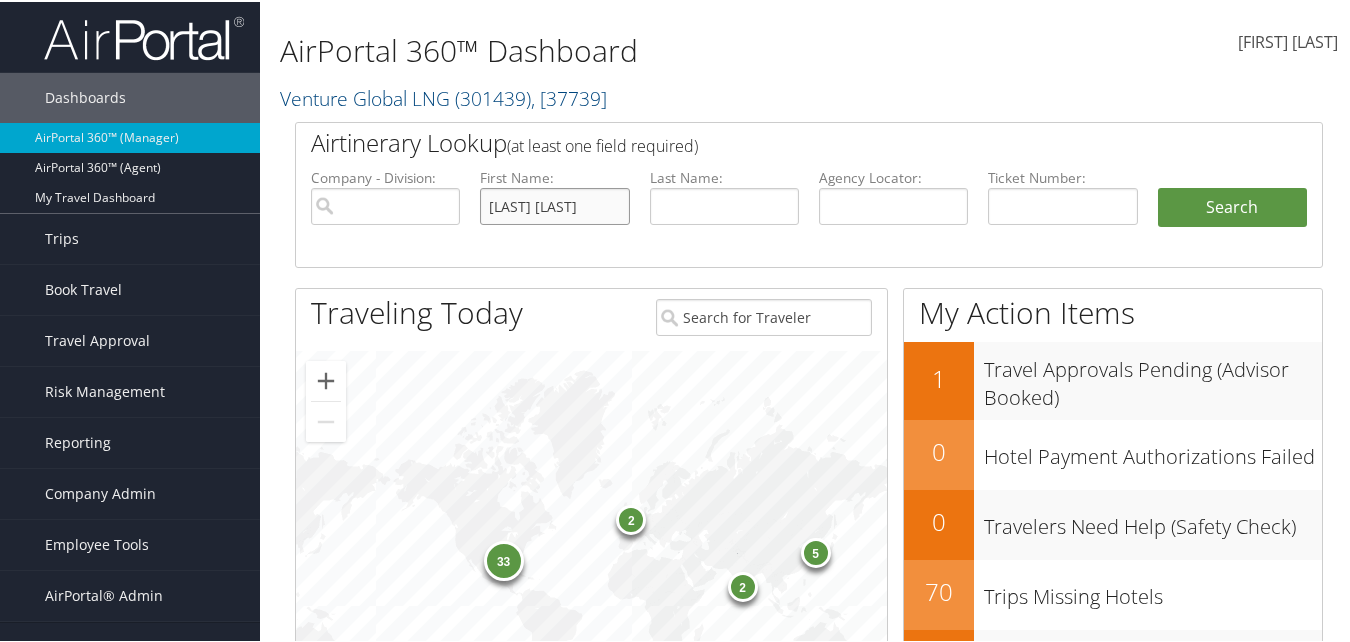type on "[LAST] [LAST]" 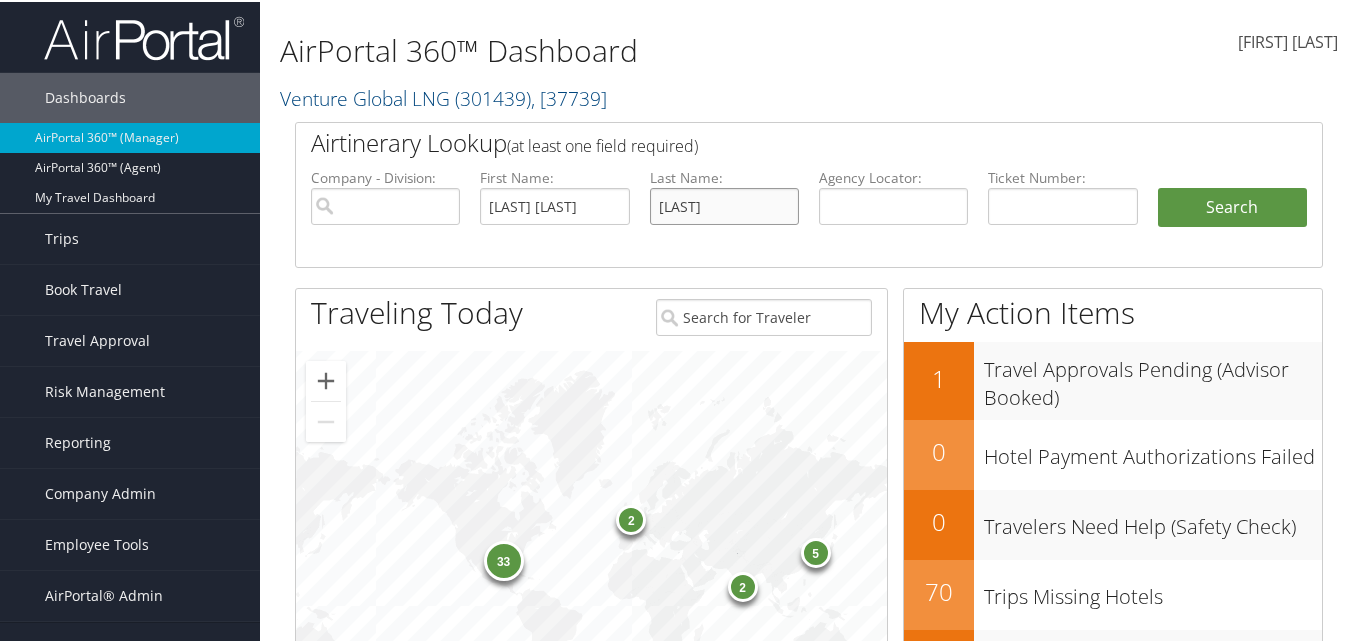 type on "[LAST]" 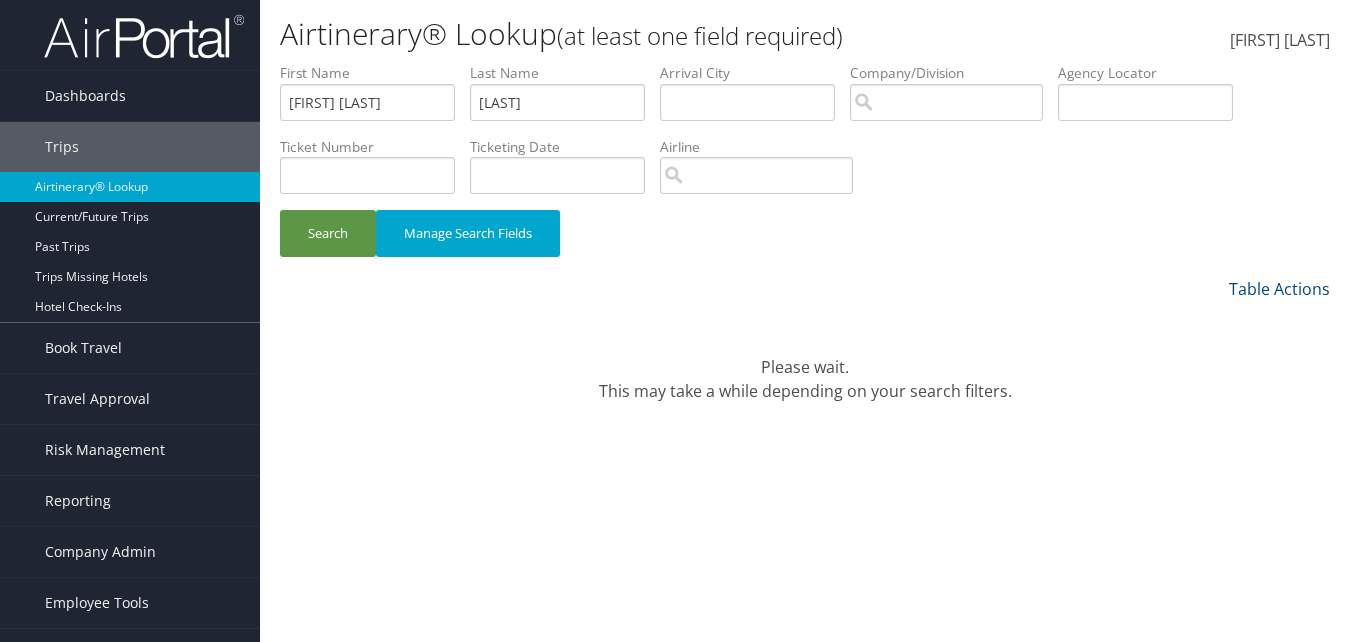 scroll, scrollTop: 0, scrollLeft: 0, axis: both 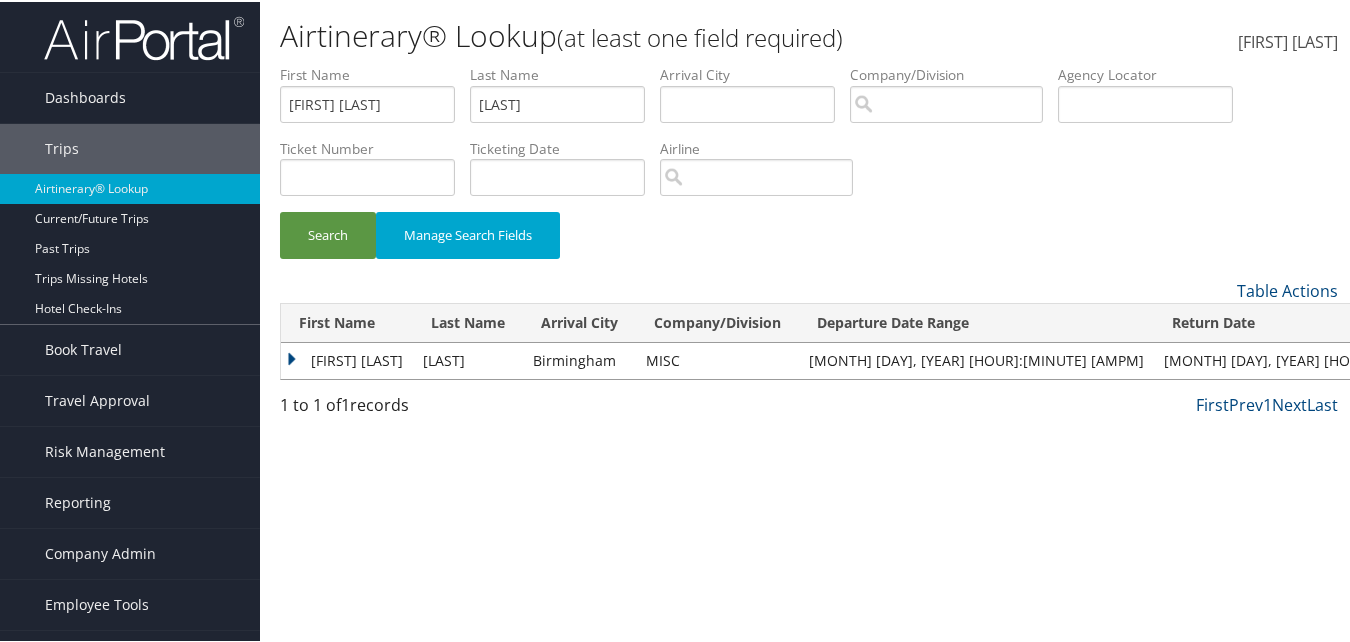 click on "[FIRST] [LAST]" at bounding box center [347, 359] 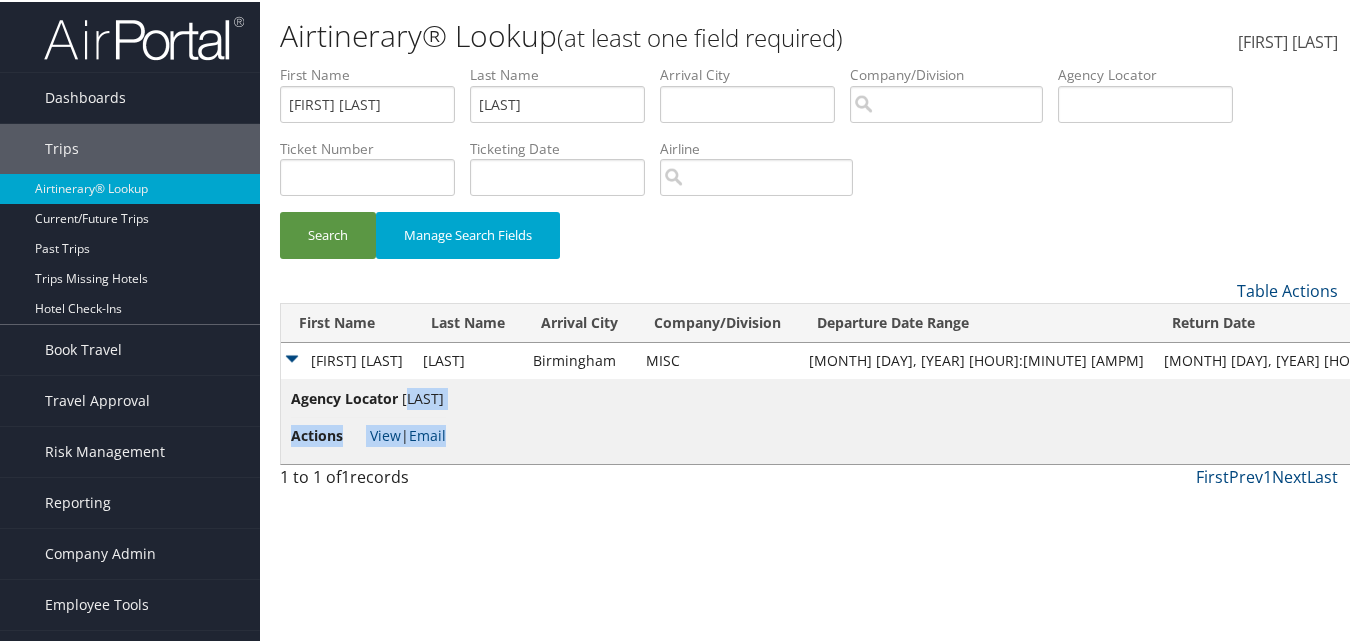 drag, startPoint x: 467, startPoint y: 400, endPoint x: 409, endPoint y: 398, distance: 58.034473 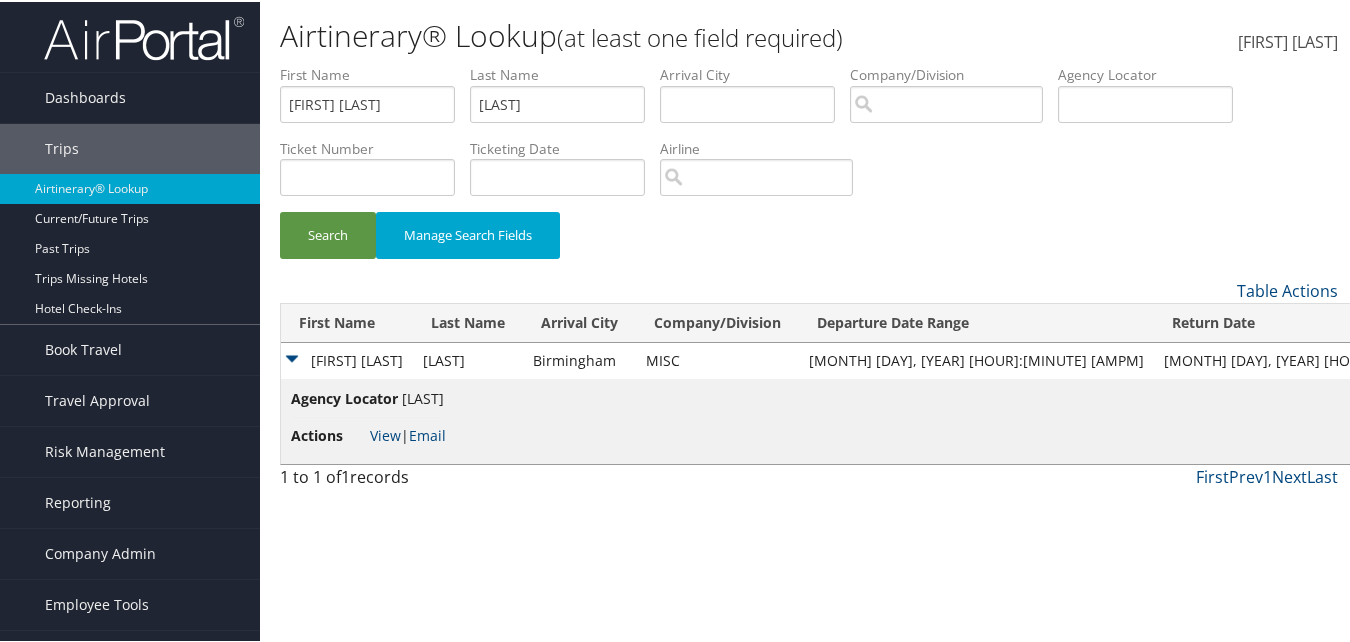 drag, startPoint x: 409, startPoint y: 398, endPoint x: 491, endPoint y: 403, distance: 82.1523 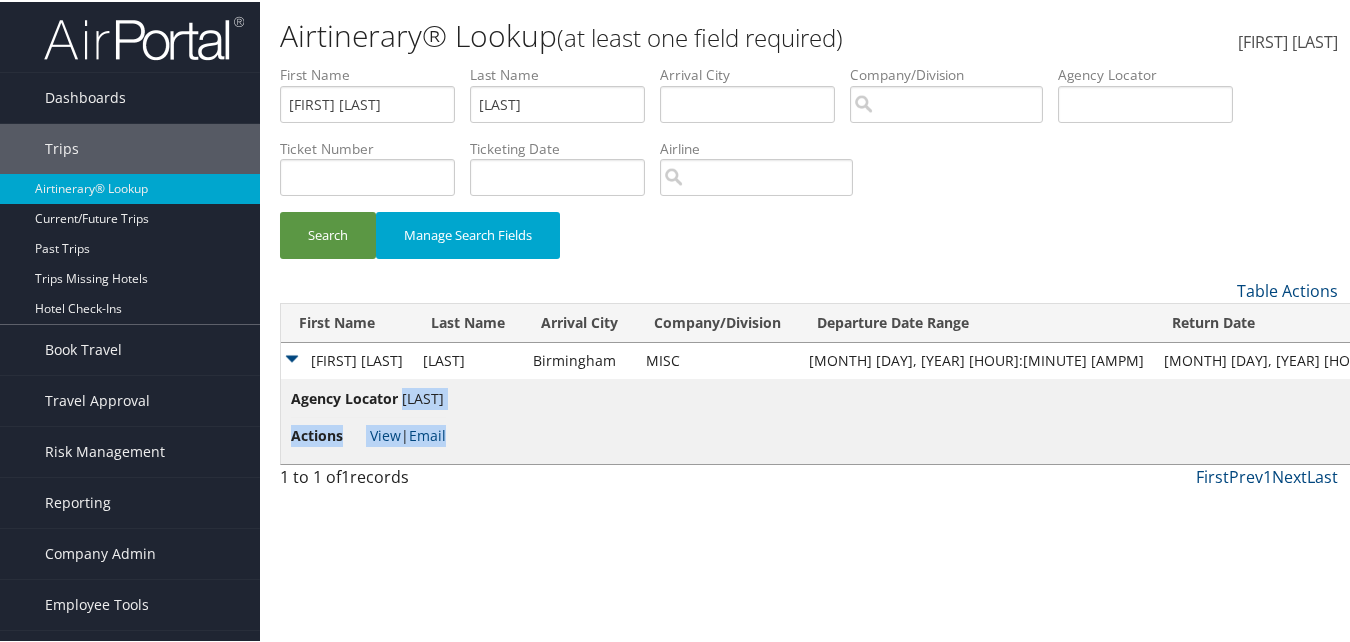 drag, startPoint x: 462, startPoint y: 398, endPoint x: 403, endPoint y: 398, distance: 59 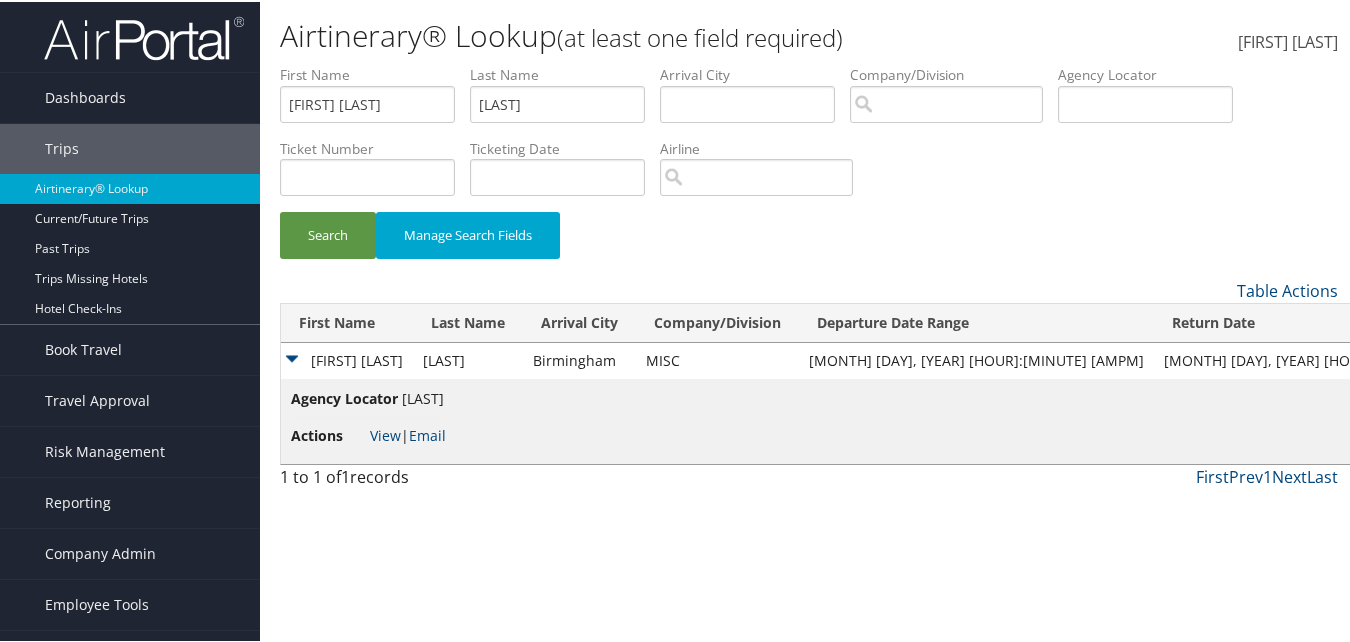 click on "Agency Locator [LAST]" at bounding box center [368, 401] 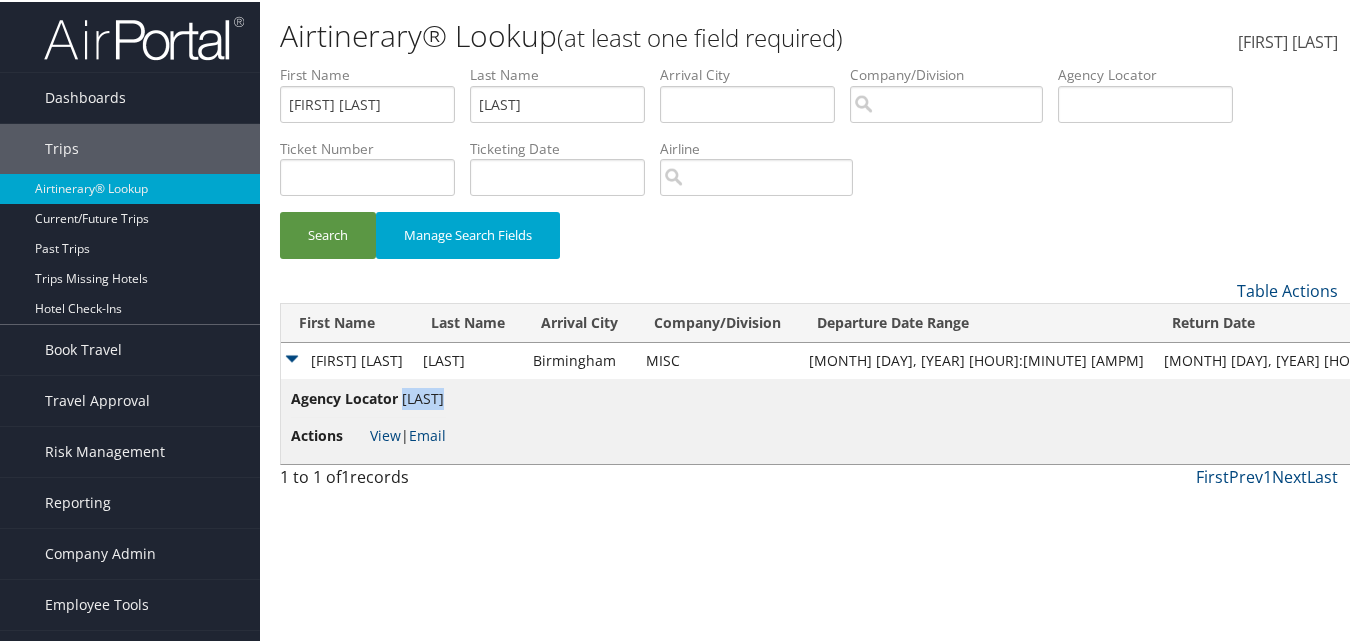 drag, startPoint x: 403, startPoint y: 395, endPoint x: 459, endPoint y: 399, distance: 56.142673 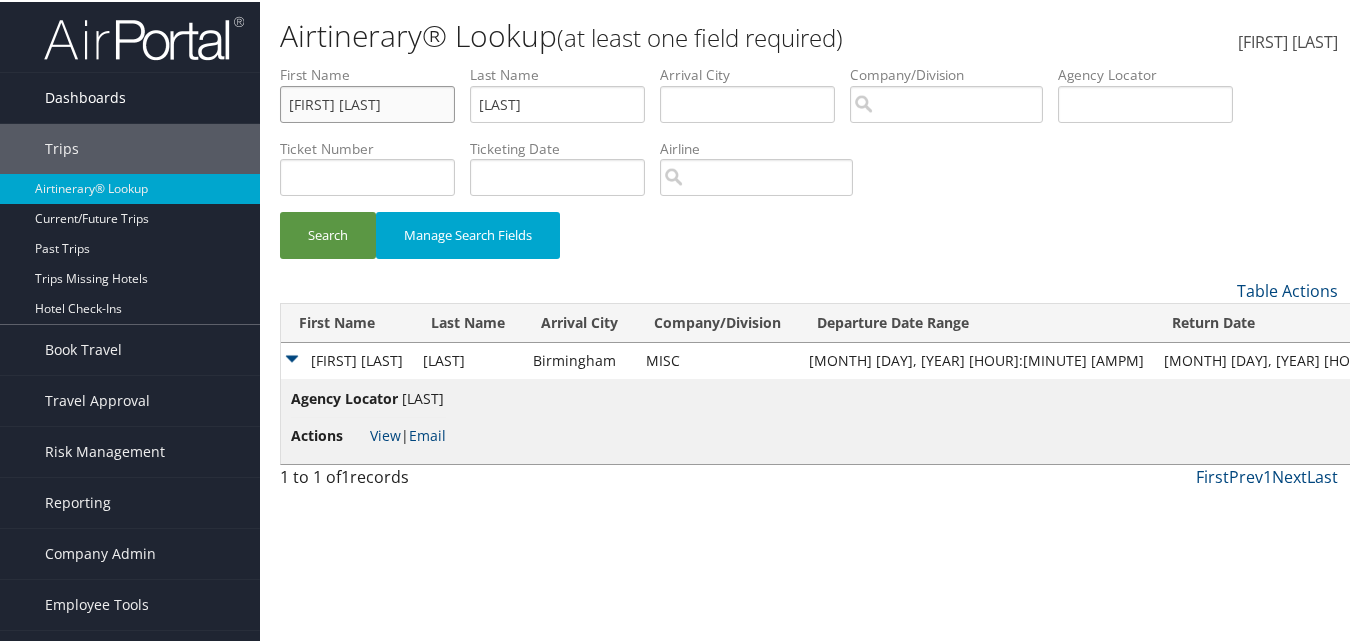 drag, startPoint x: 382, startPoint y: 111, endPoint x: 168, endPoint y: 101, distance: 214.23352 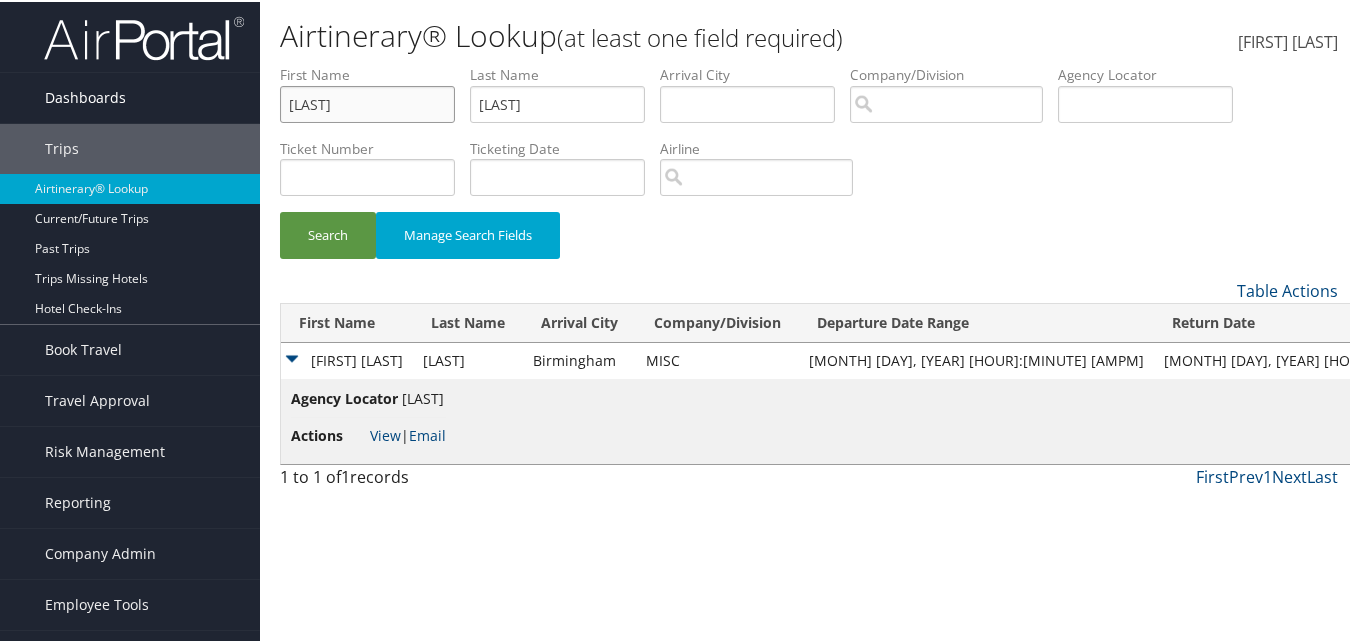 type on "[LAST]" 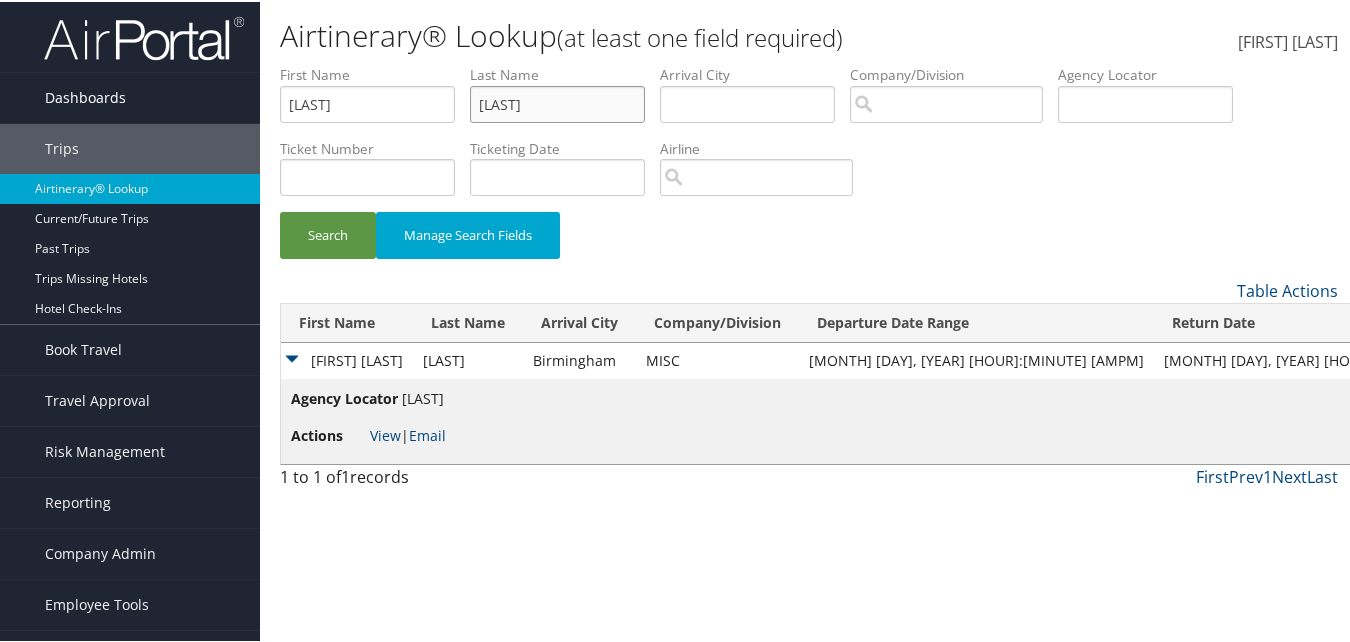 click on "Search" at bounding box center (328, 233) 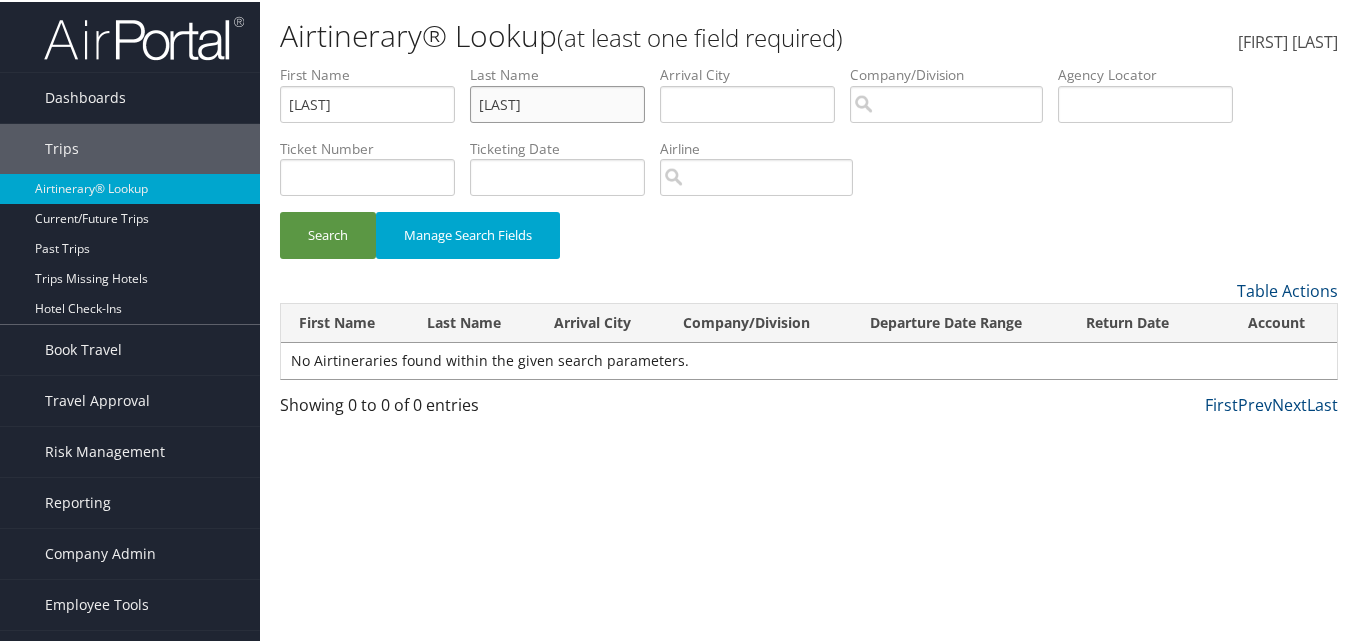 drag, startPoint x: 581, startPoint y: 99, endPoint x: 465, endPoint y: 99, distance: 116 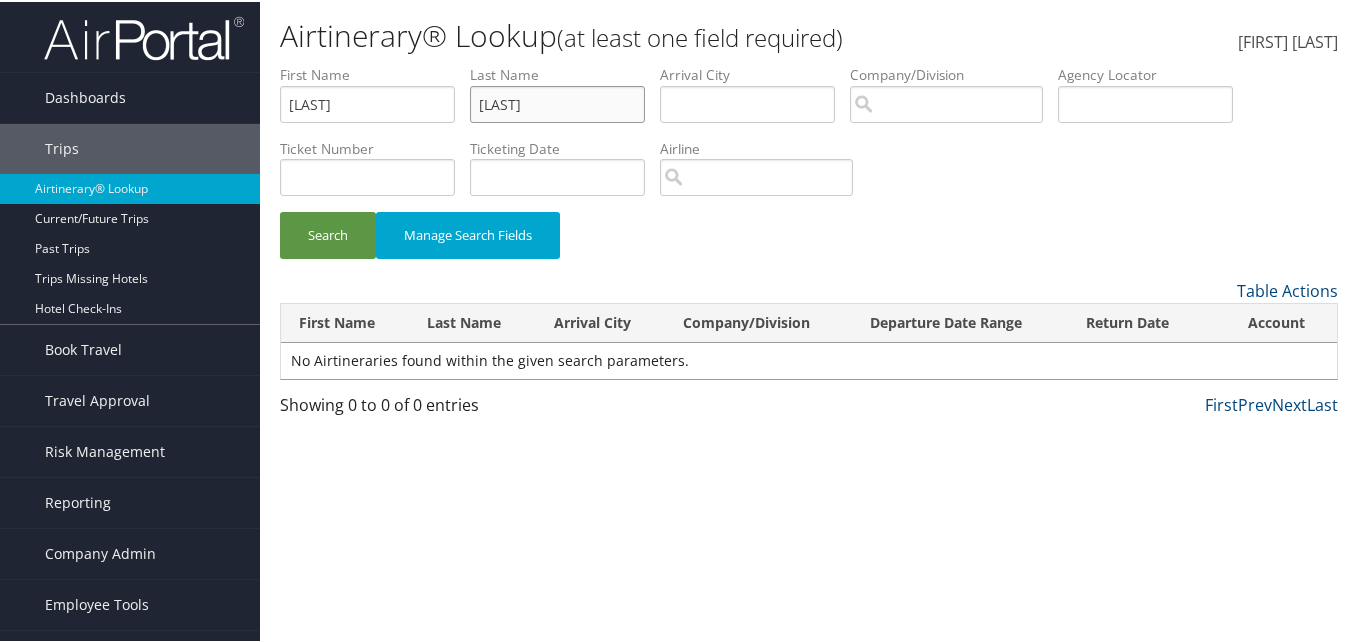 type on "[LAST]" 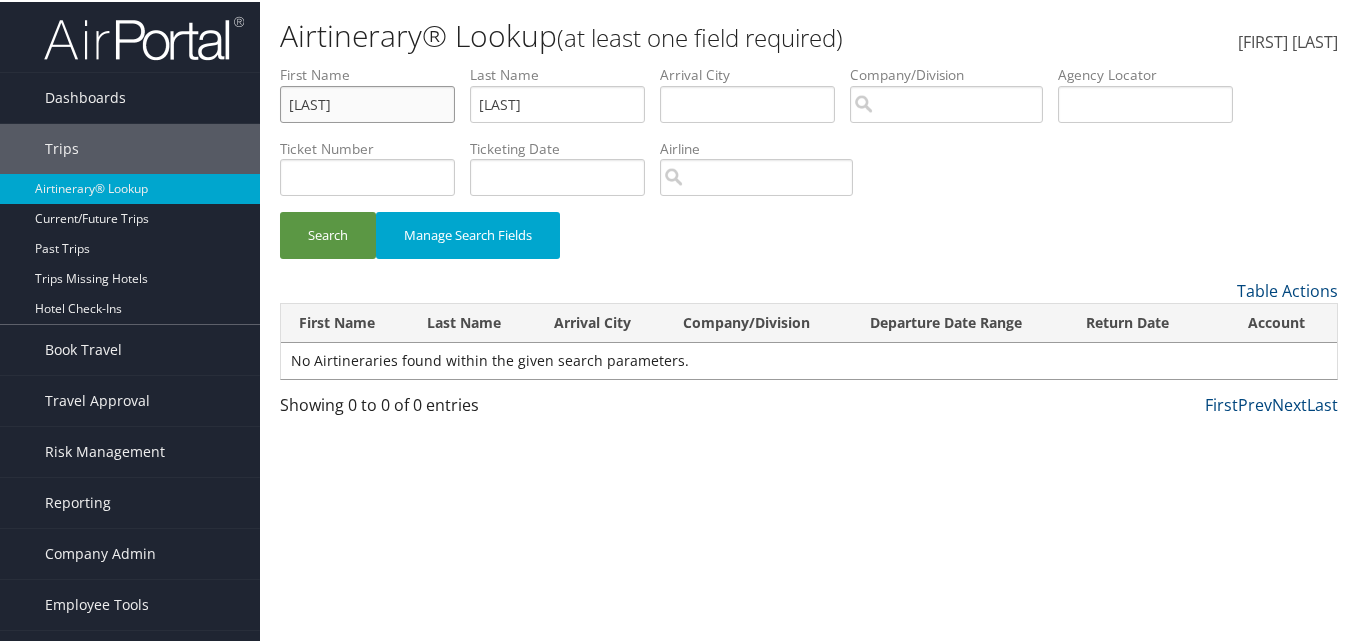 click on "[LAST]" at bounding box center (367, 102) 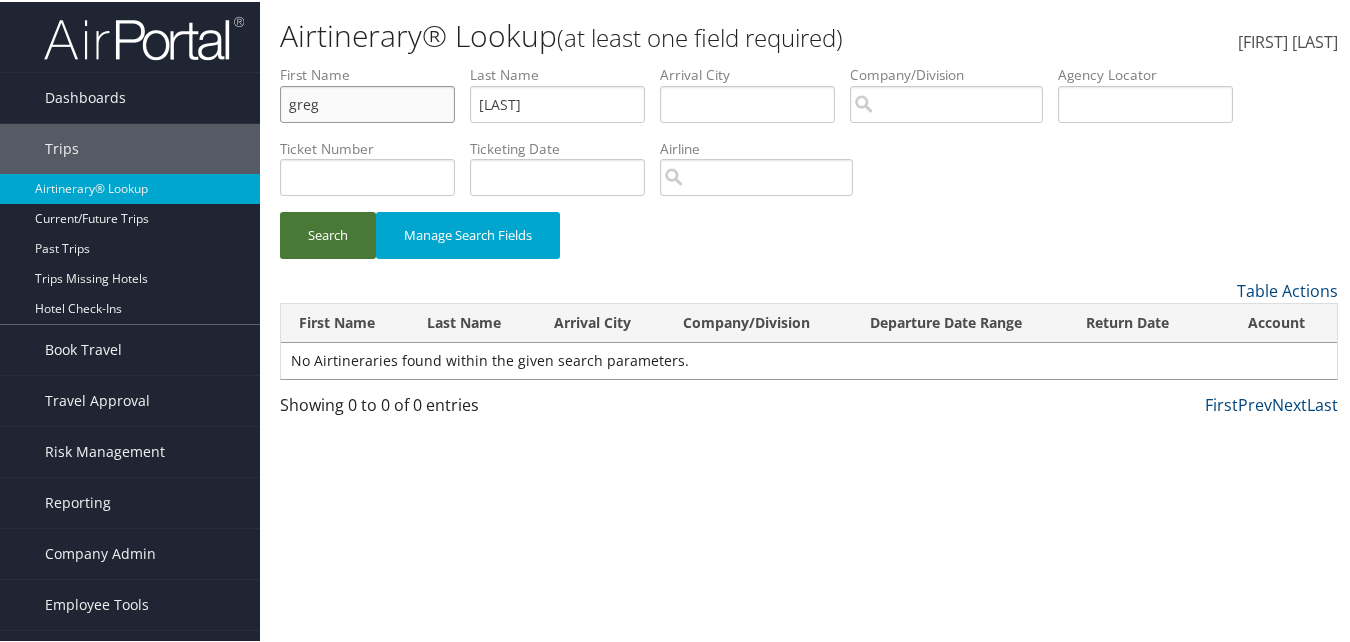 type on "greg" 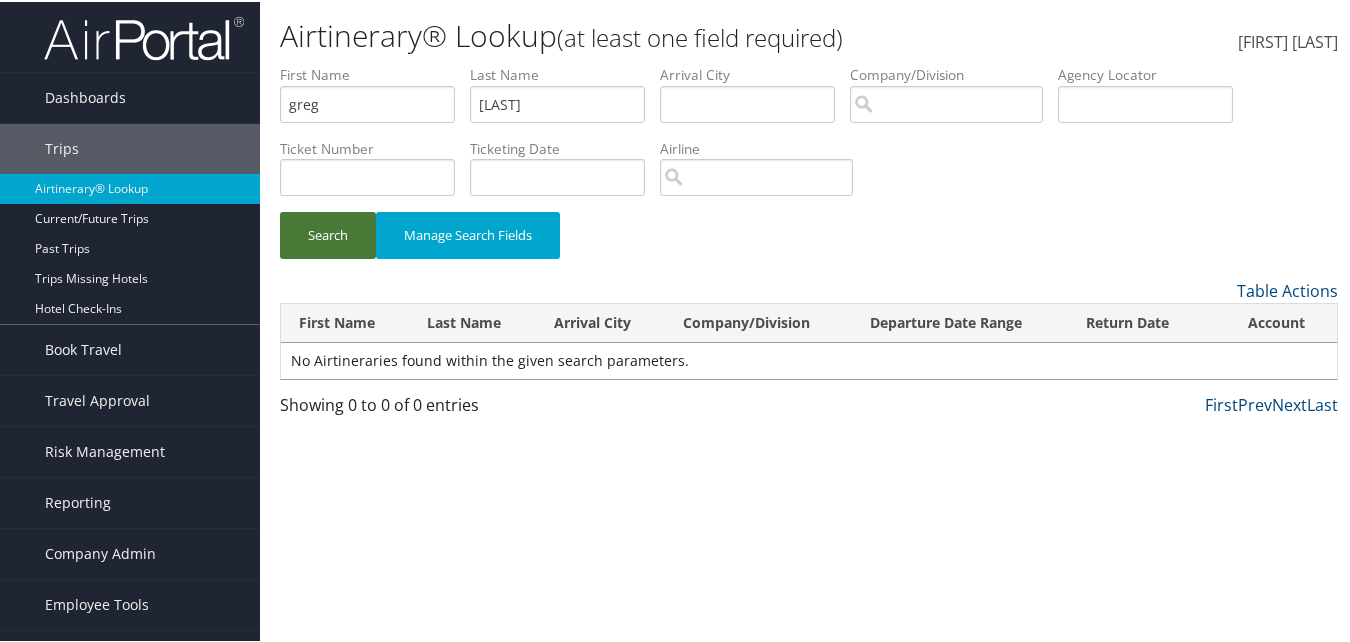 click on "Search" at bounding box center (328, 233) 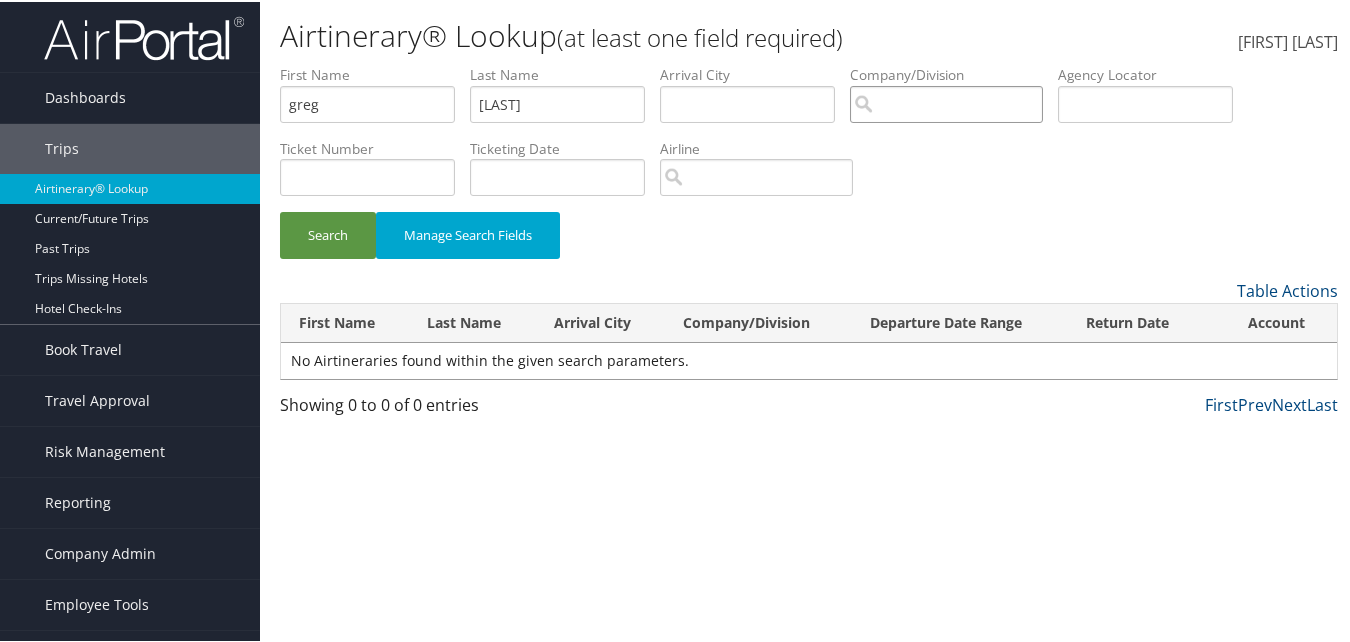 click at bounding box center [946, 102] 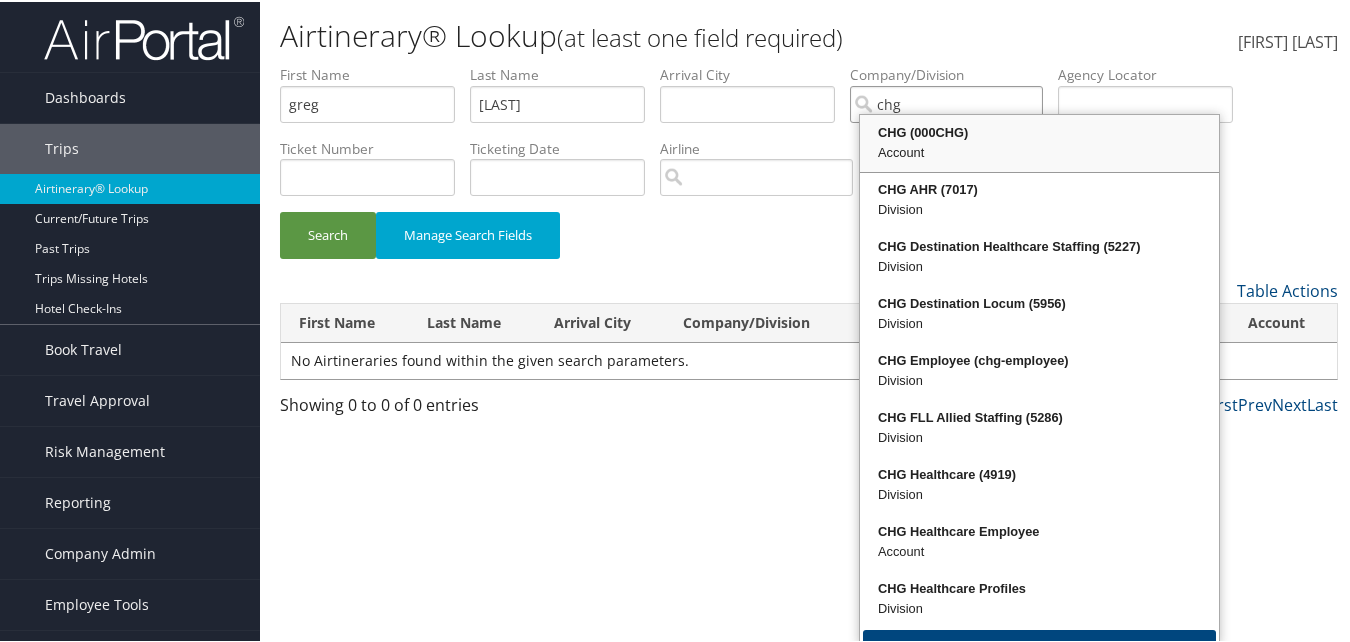 click on "CHG (000CHG)" at bounding box center [1039, 131] 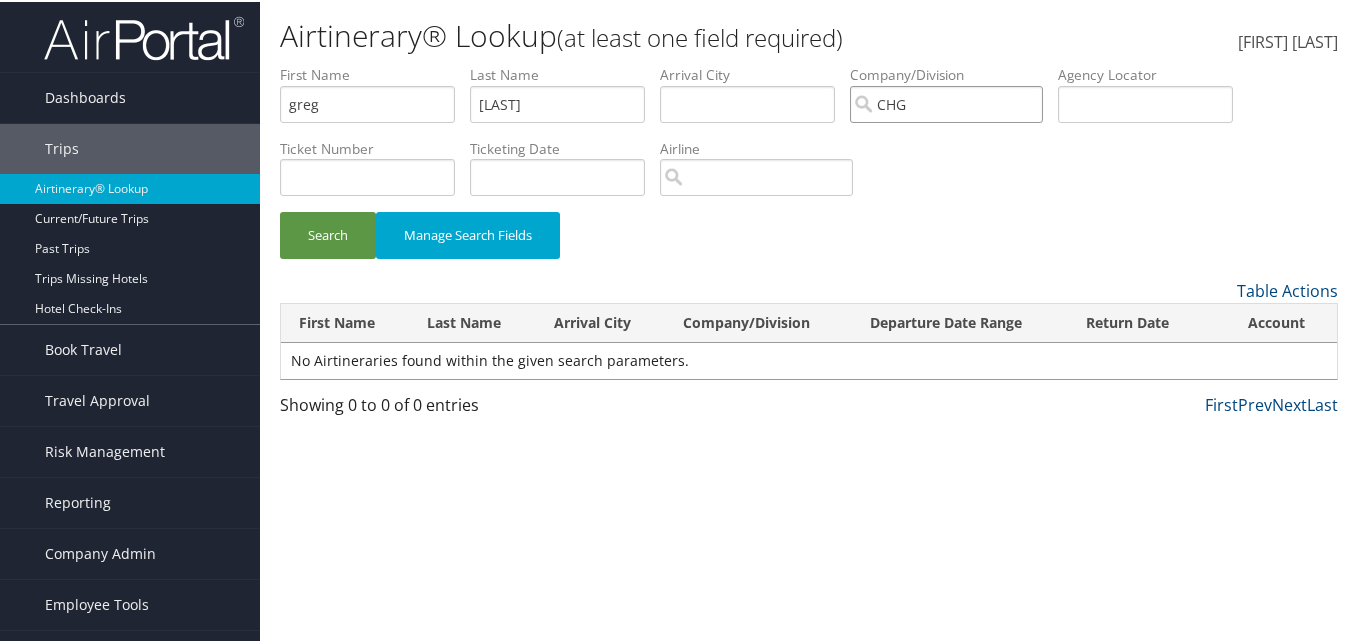 type on "CHG" 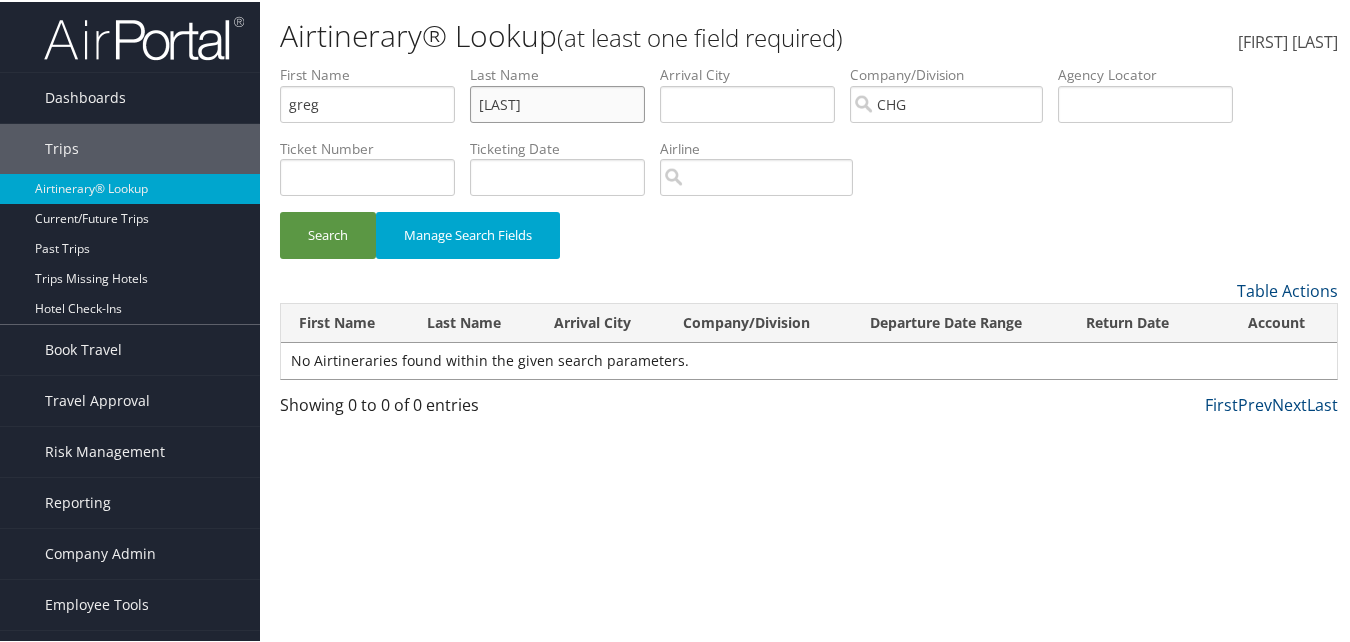 drag, startPoint x: 560, startPoint y: 98, endPoint x: 389, endPoint y: 71, distance: 173.11845 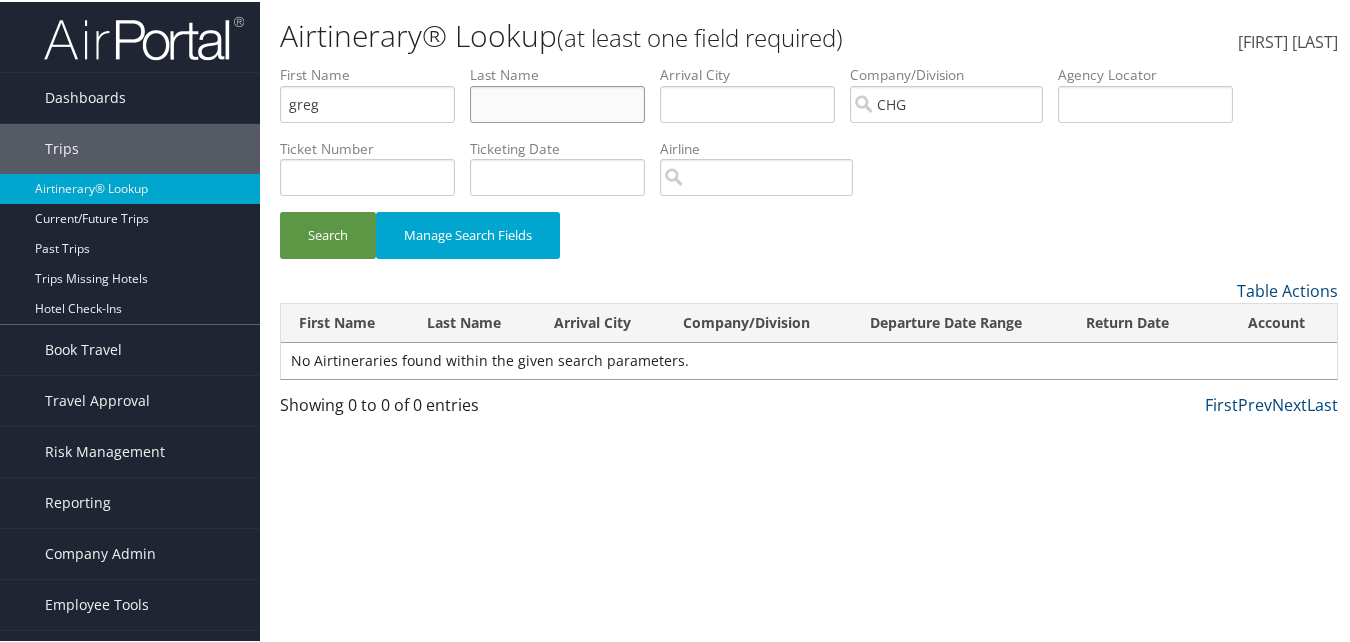 click on "Search" at bounding box center (328, 233) 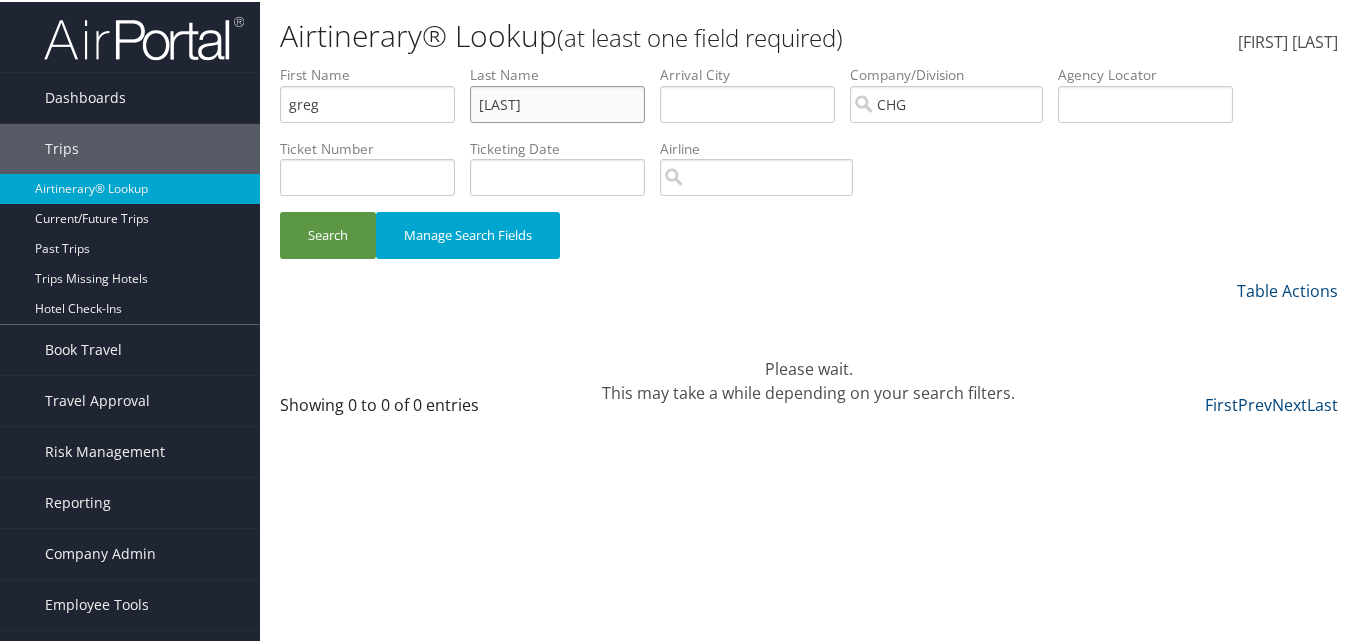 click on "Search" at bounding box center (328, 233) 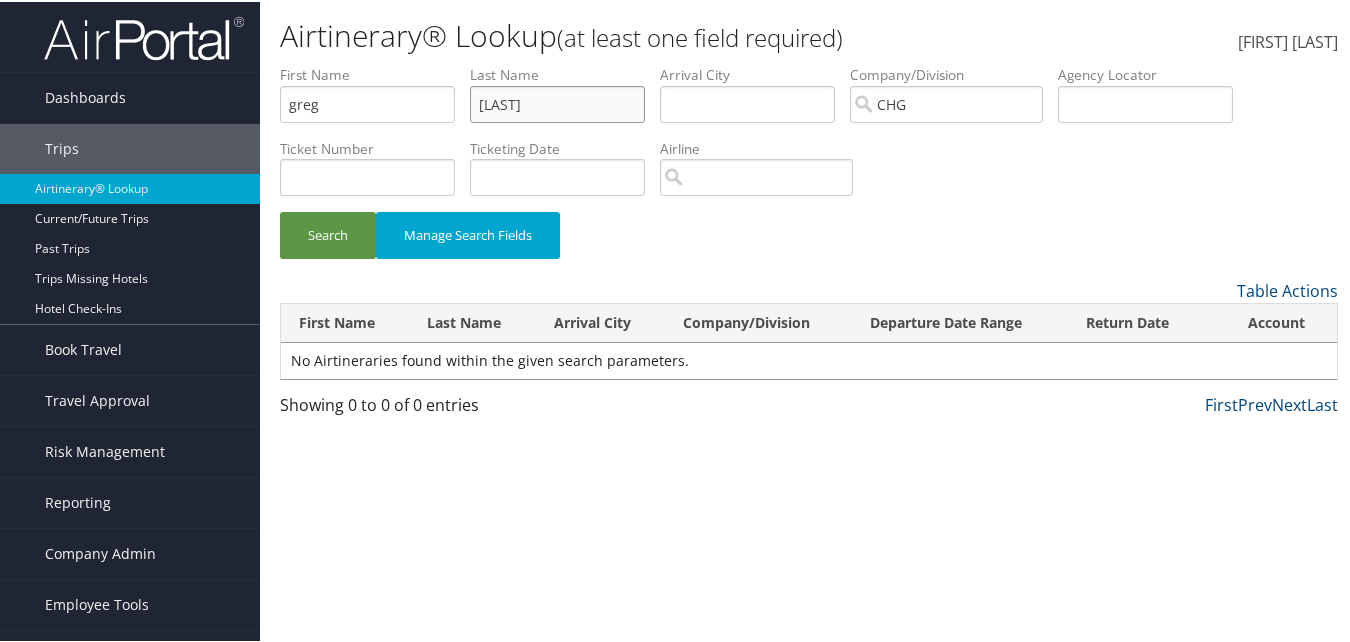 click on "Search" at bounding box center (328, 233) 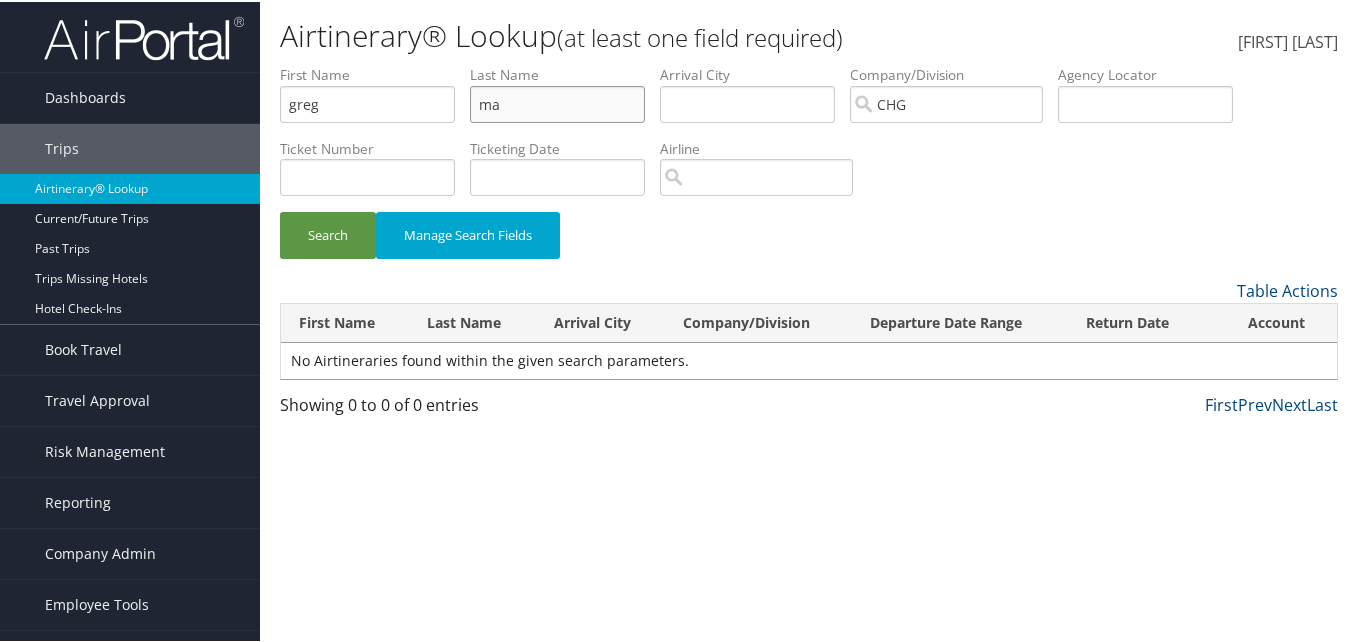type on "ma" 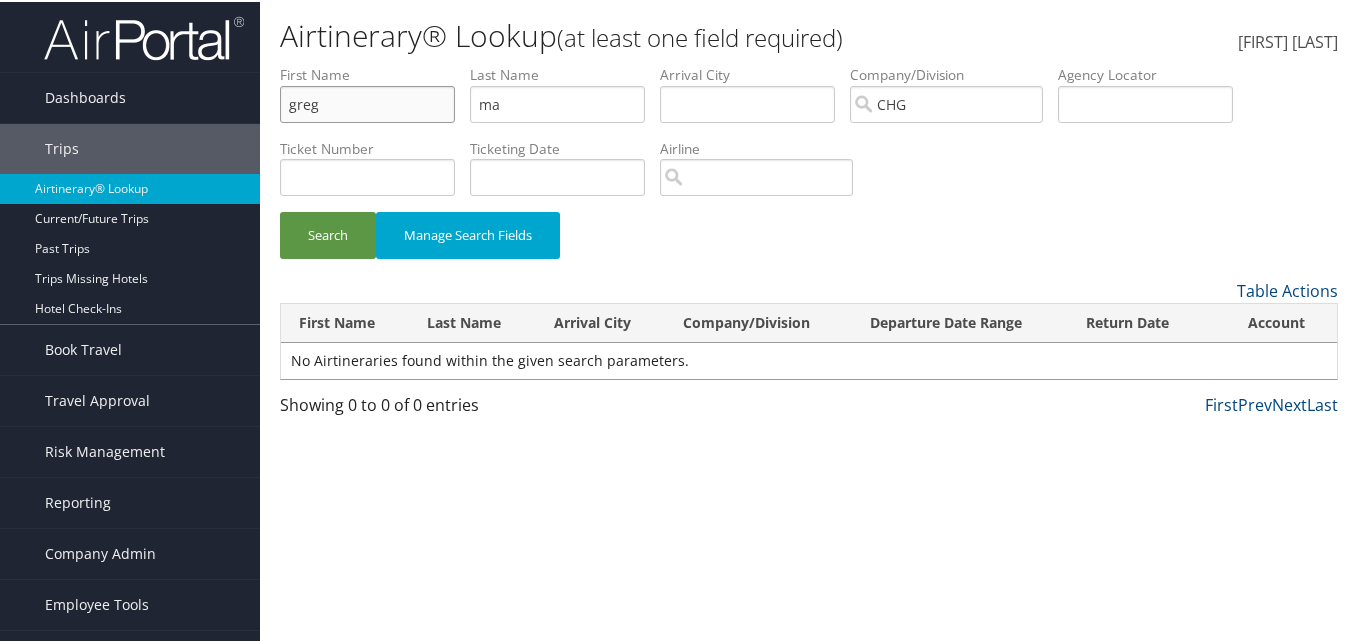 click on "greg" at bounding box center [367, 102] 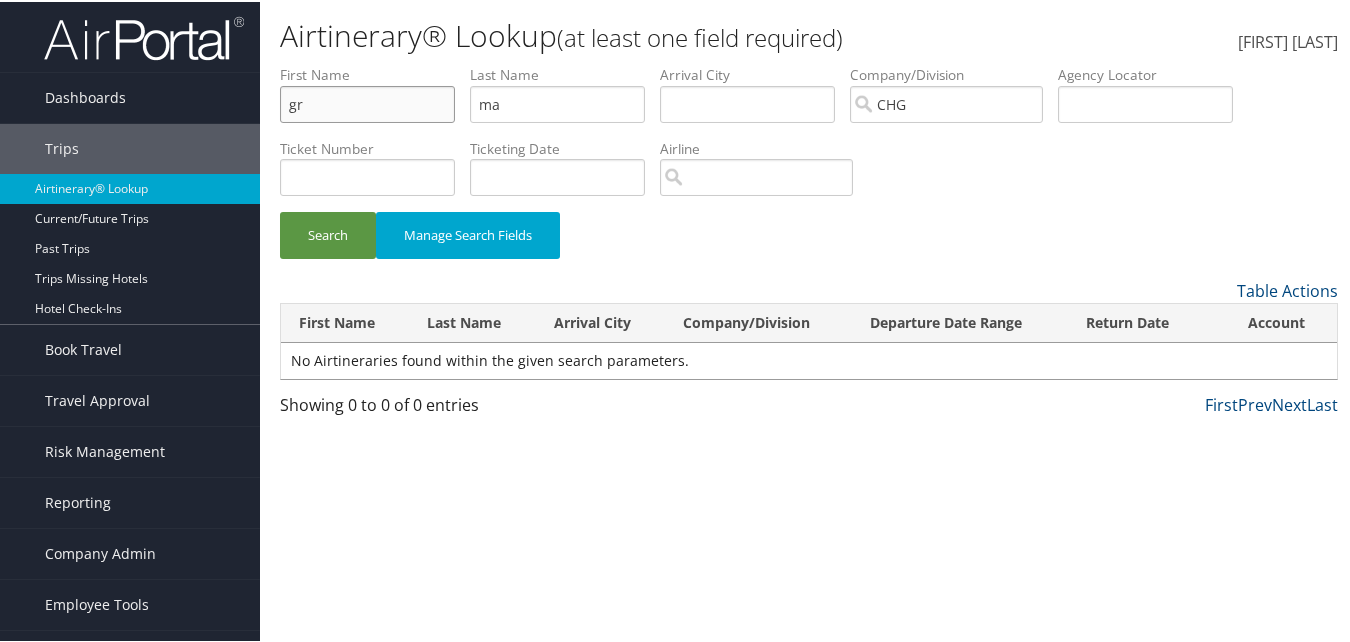 type on "g" 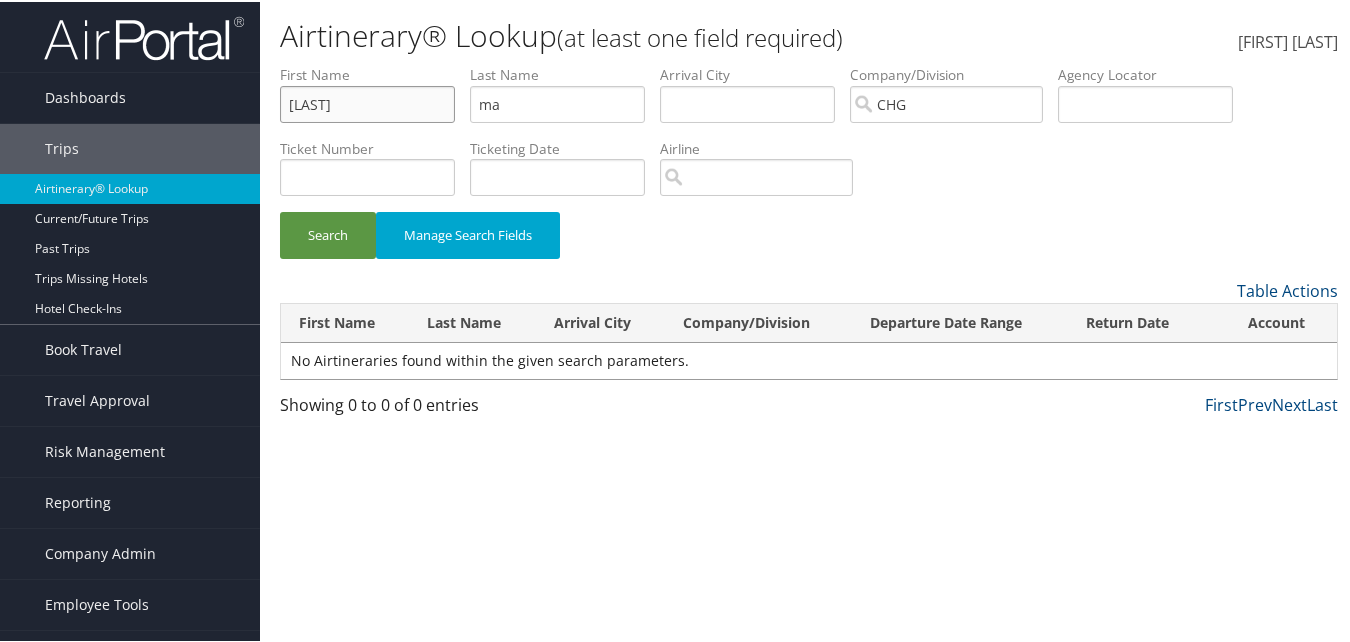 click on "Search" at bounding box center [328, 233] 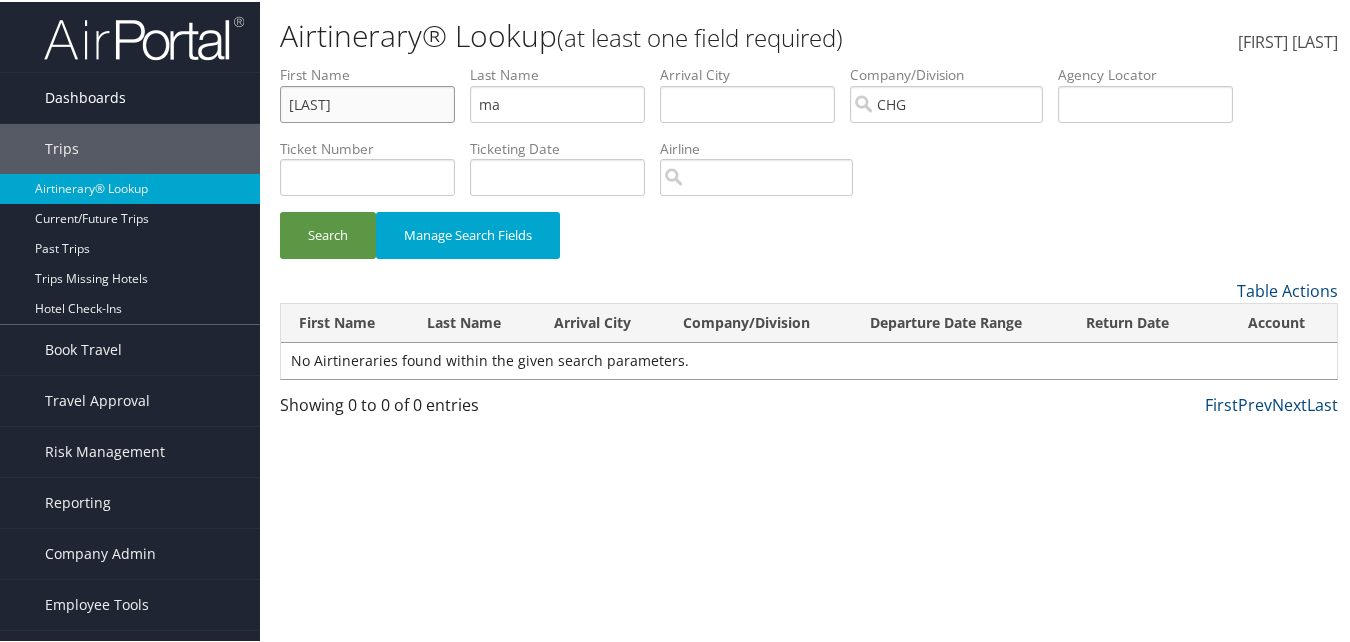 drag, startPoint x: 347, startPoint y: 100, endPoint x: 228, endPoint y: 103, distance: 119.03781 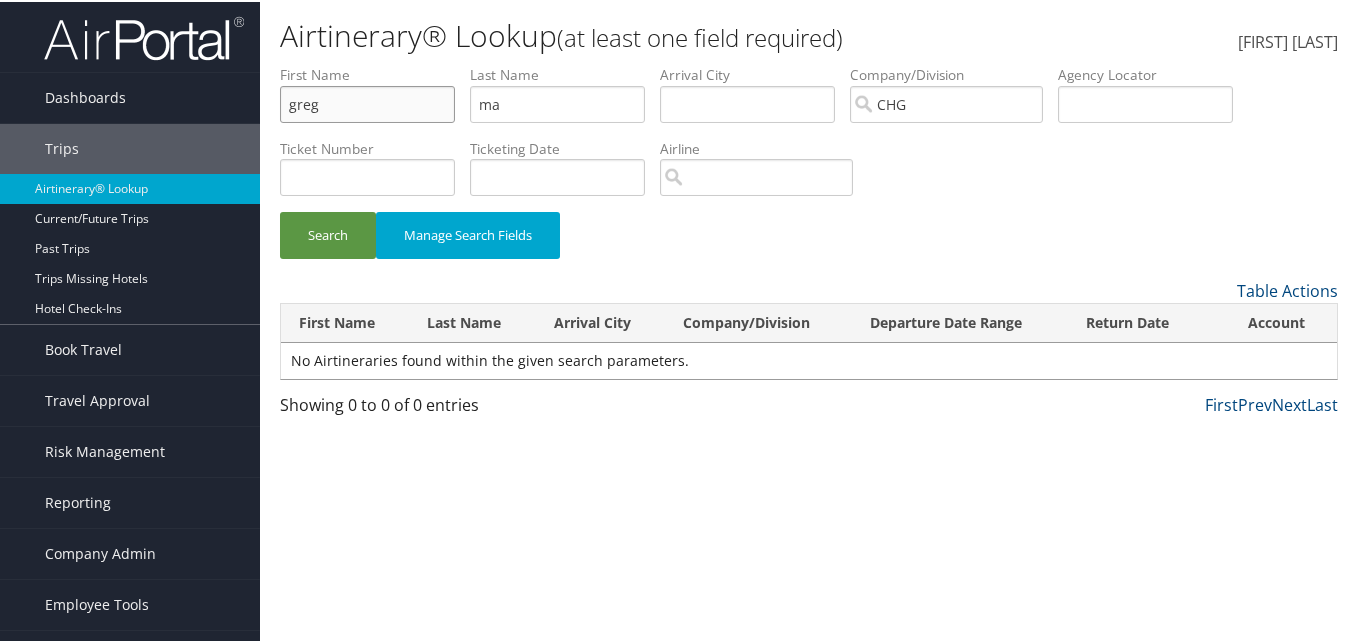 type on "greg" 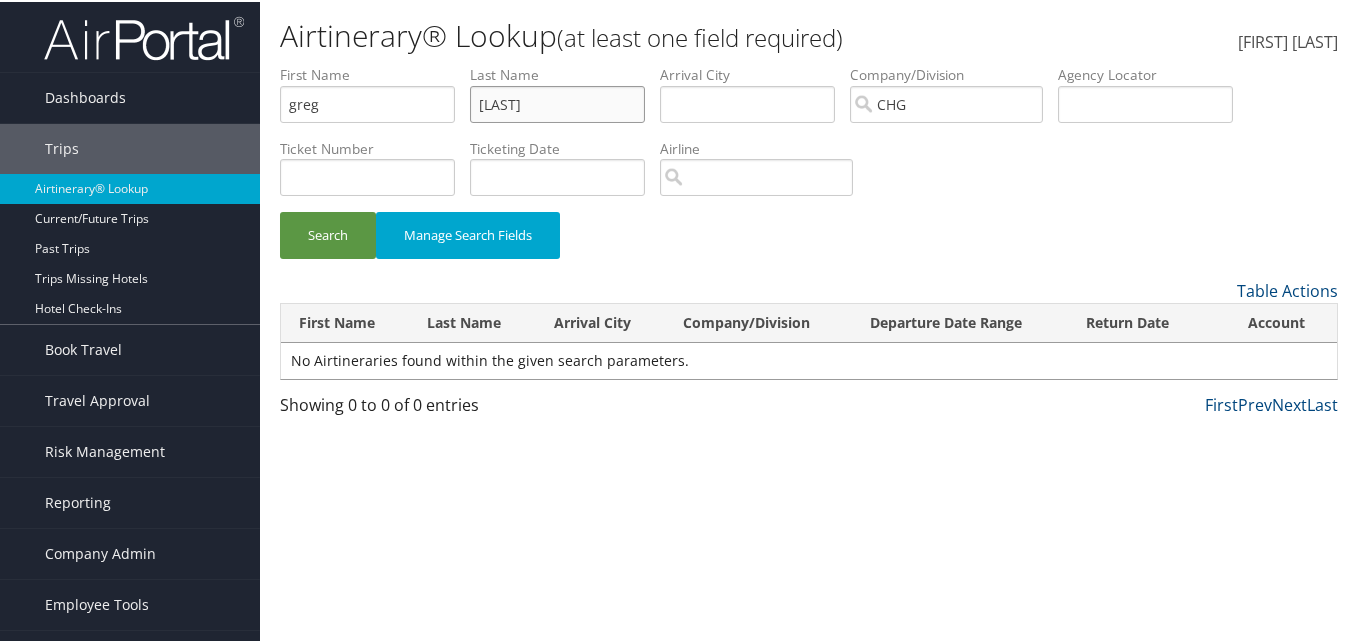 type on "[LAST]" 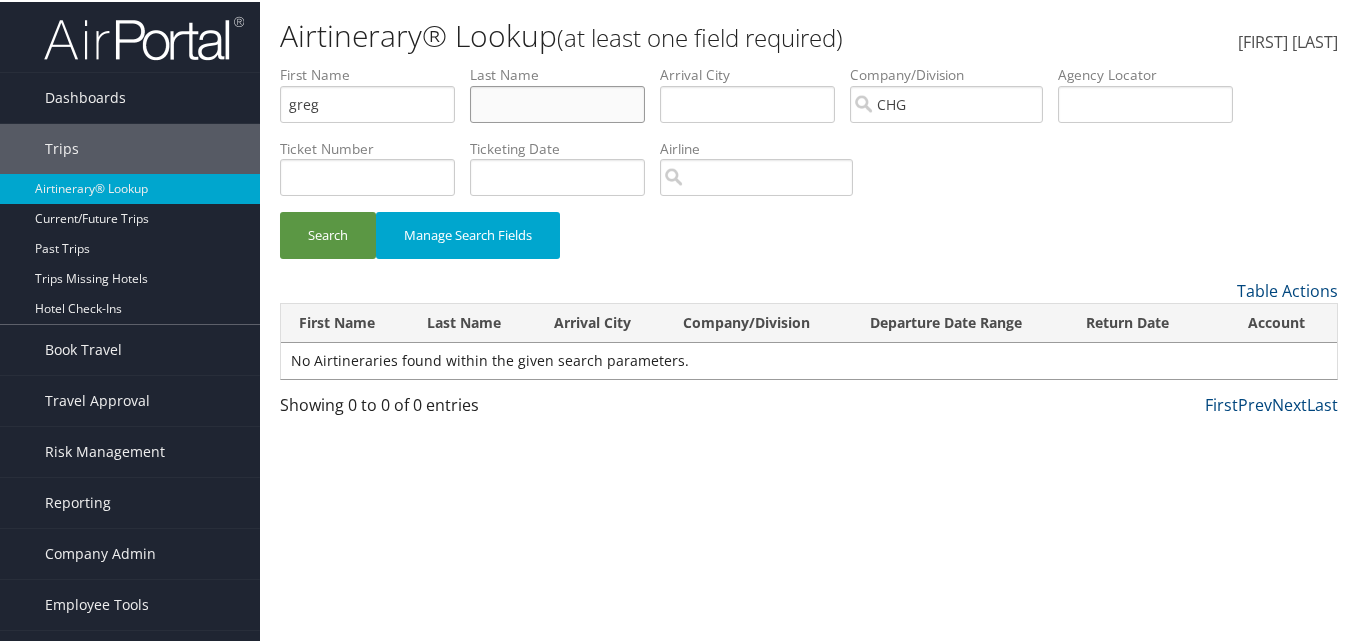 type 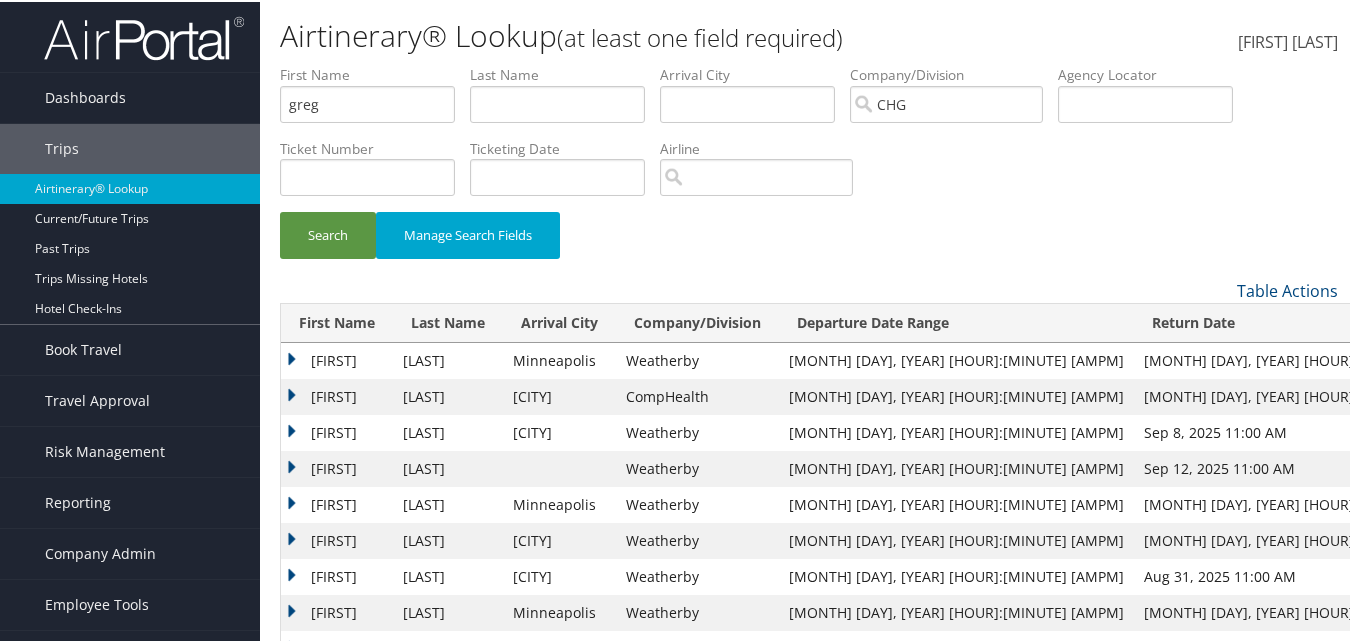 click on "[FIRST]" at bounding box center [337, 431] 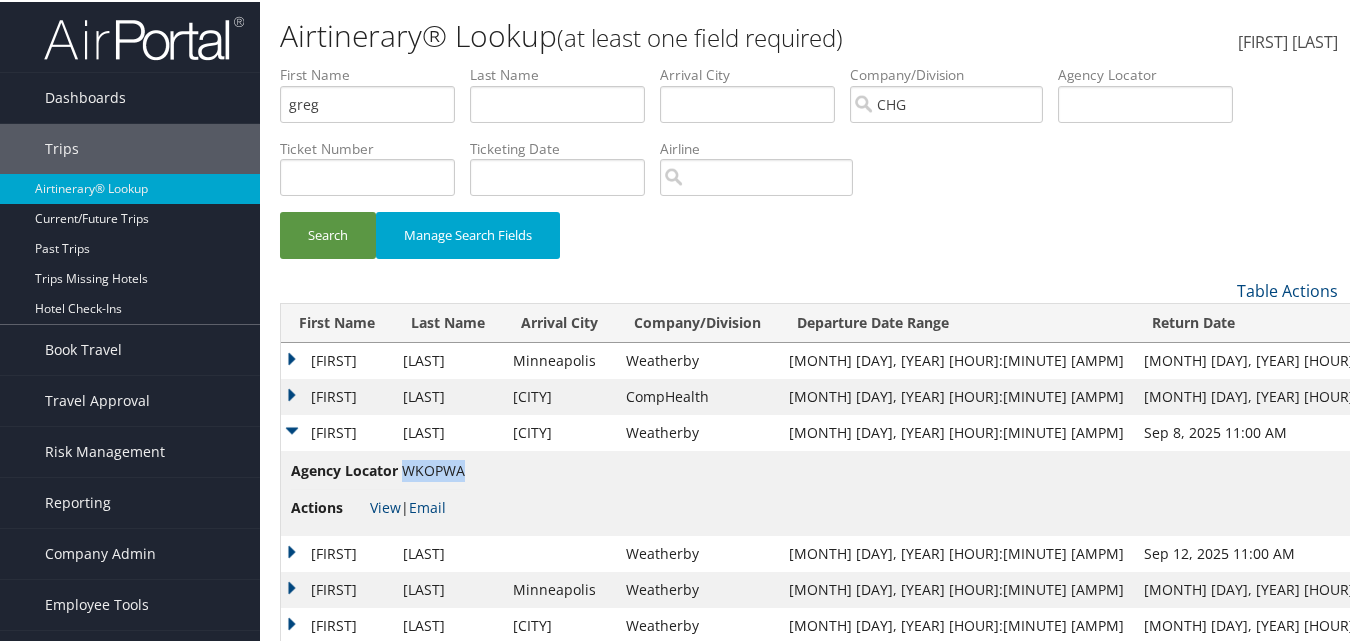 drag, startPoint x: 464, startPoint y: 469, endPoint x: 407, endPoint y: 474, distance: 57.21888 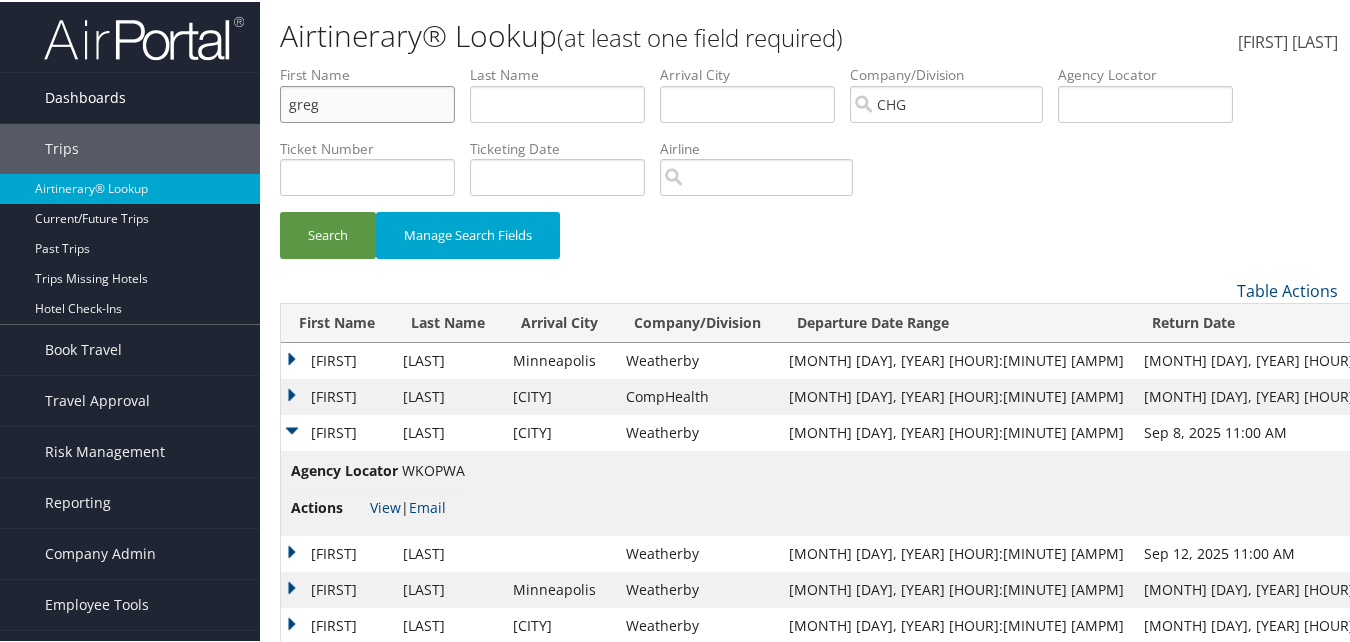 drag, startPoint x: 315, startPoint y: 98, endPoint x: 234, endPoint y: 98, distance: 81 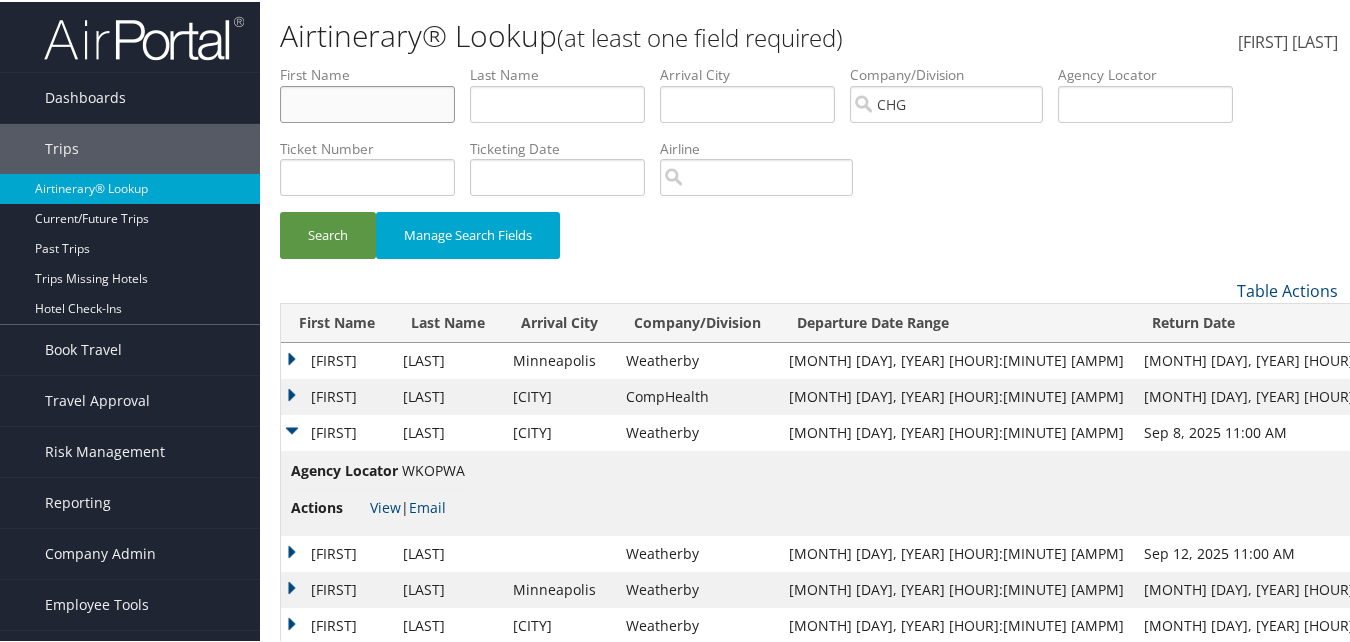 type 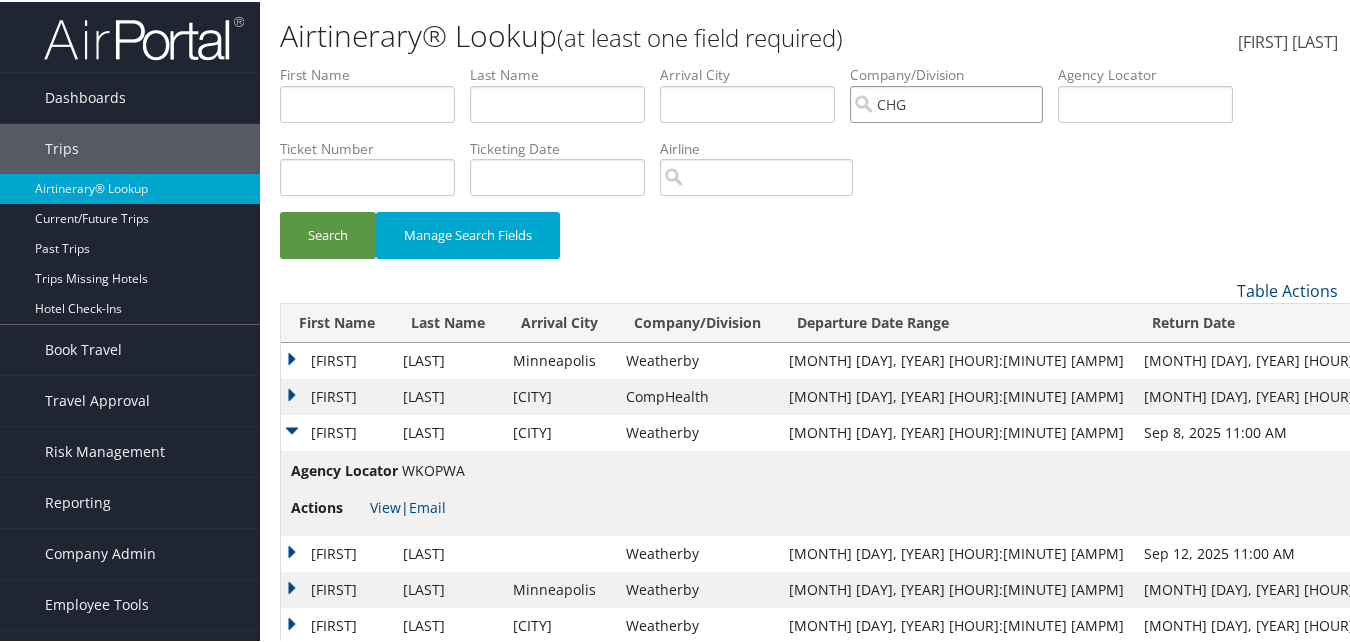 drag, startPoint x: 919, startPoint y: 104, endPoint x: 888, endPoint y: 100, distance: 31.257 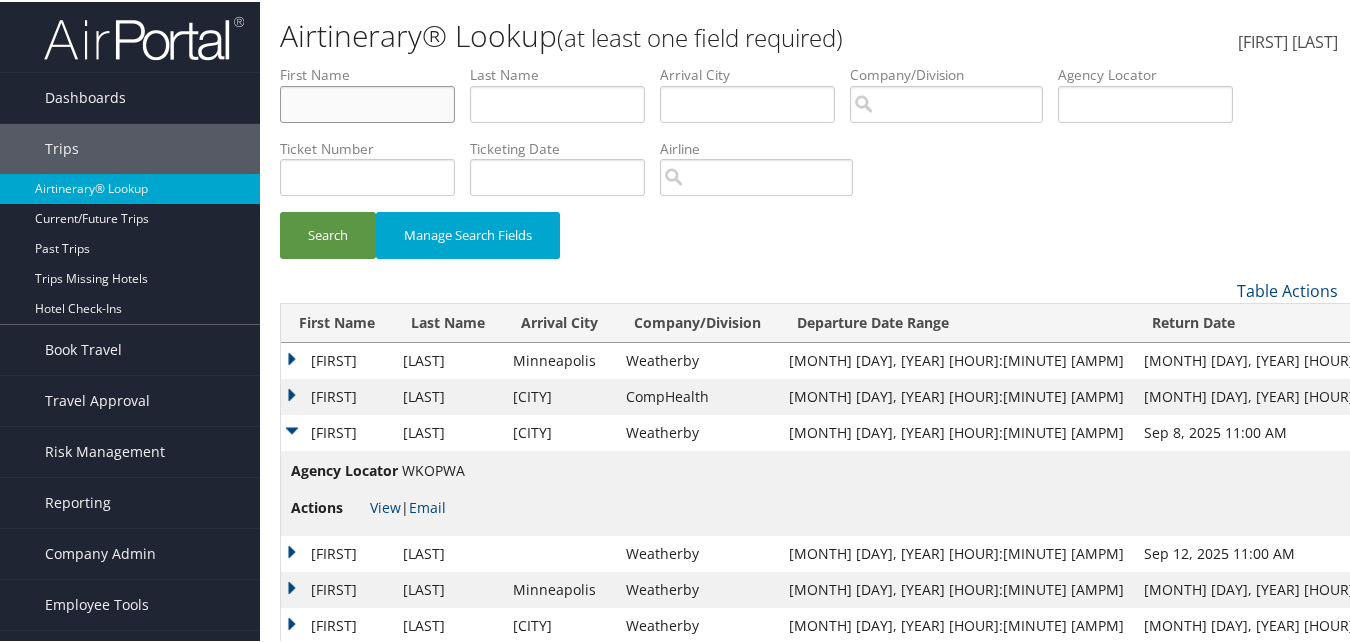 click at bounding box center [367, 102] 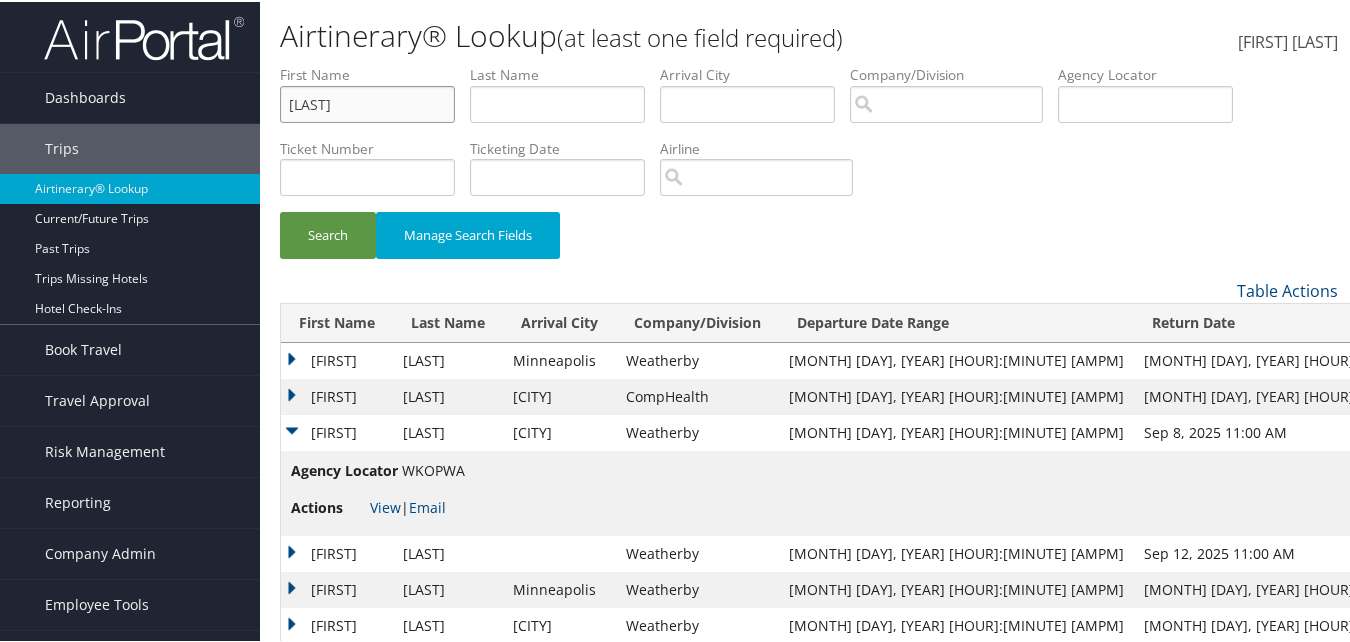 type on "[LAST]" 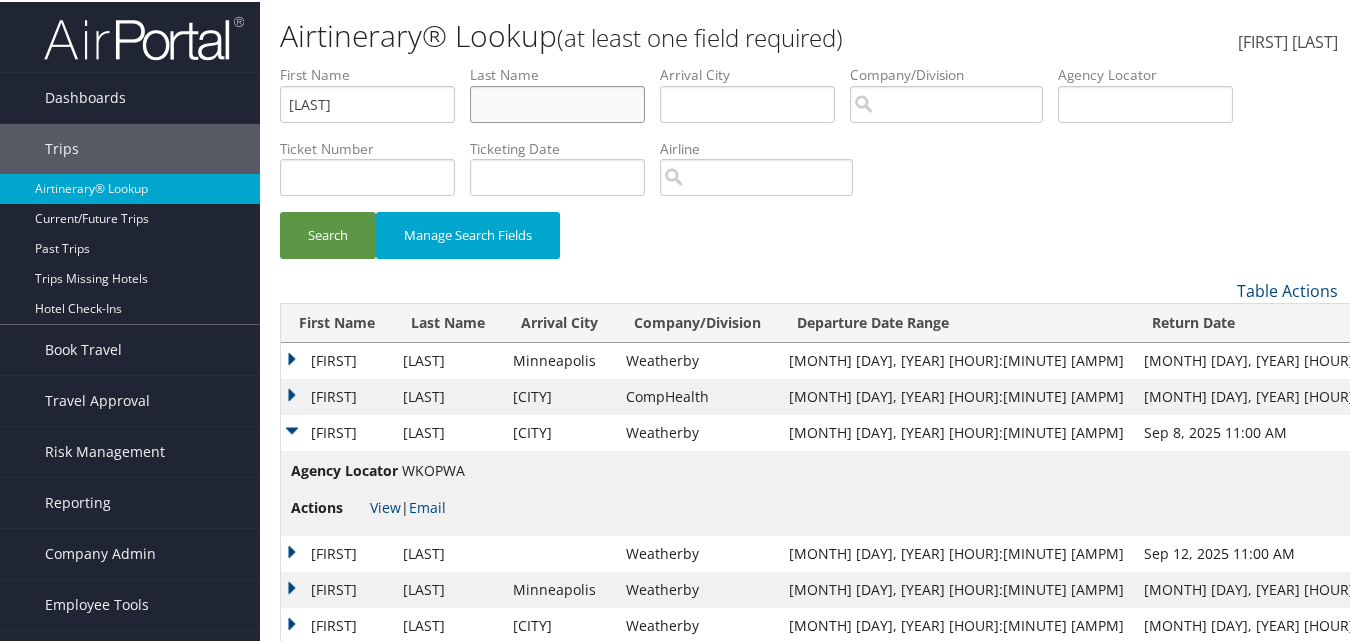 click on "Search" at bounding box center [328, 233] 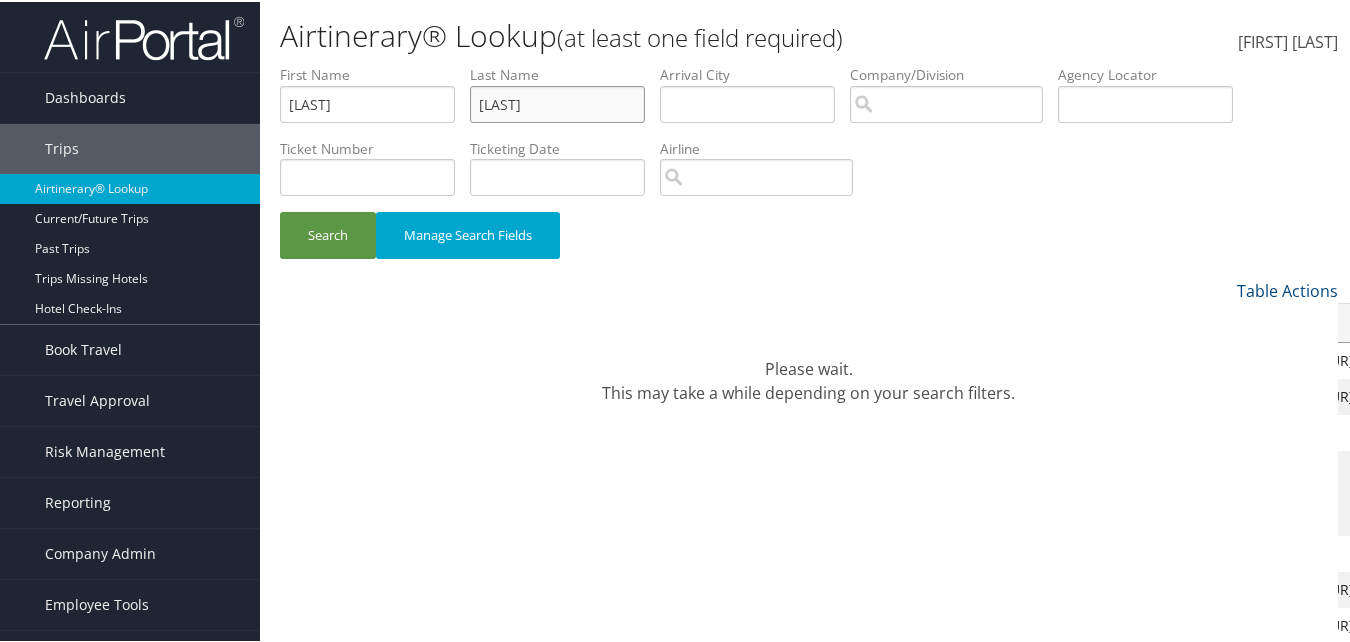 type on "[LAST]" 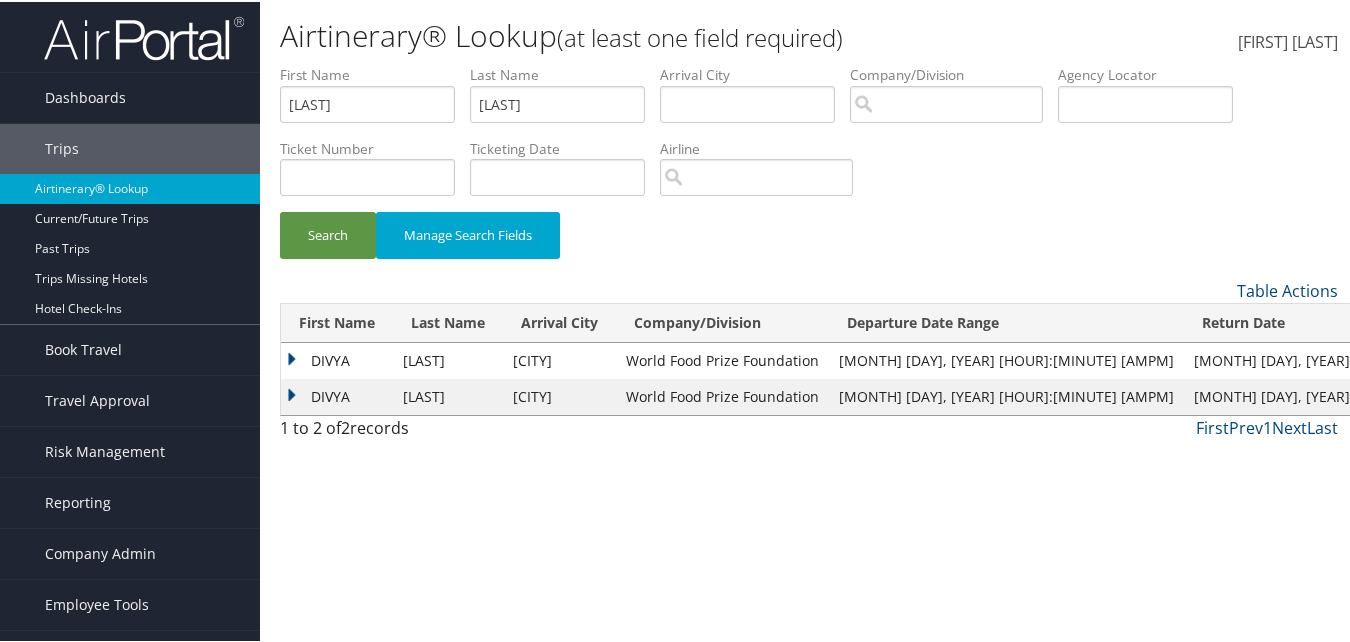 click on "DIVYA" at bounding box center (337, 395) 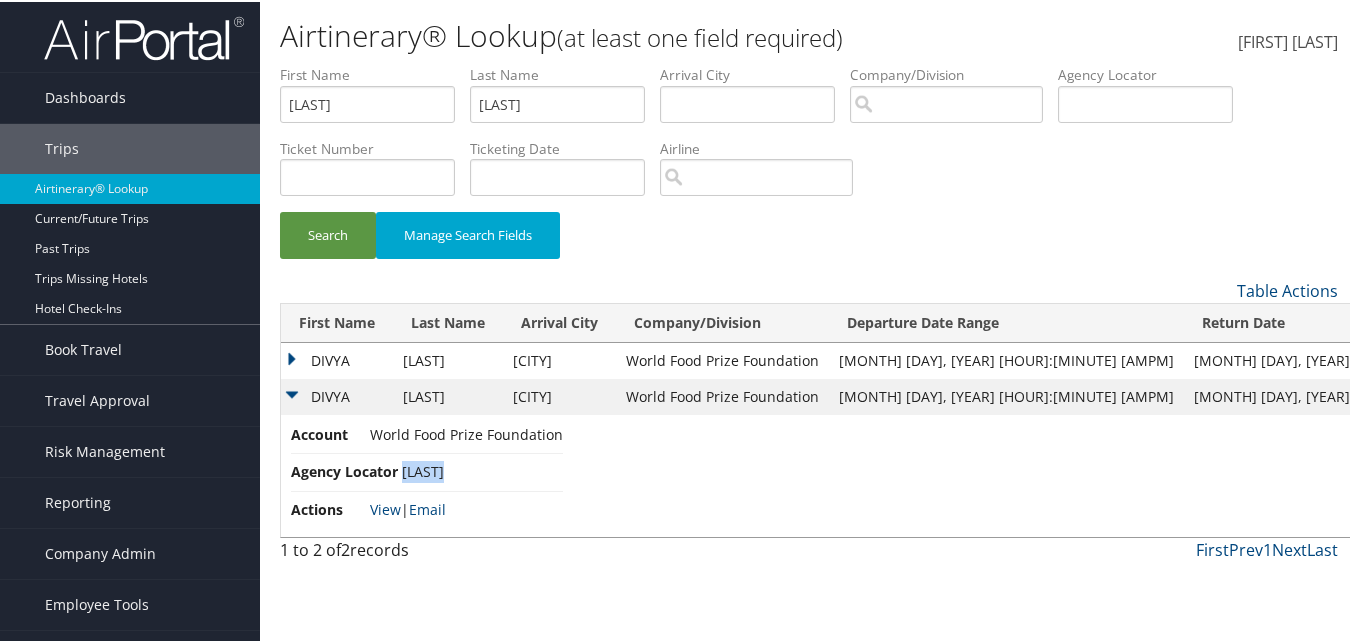 drag, startPoint x: 455, startPoint y: 473, endPoint x: 405, endPoint y: 474, distance: 50.01 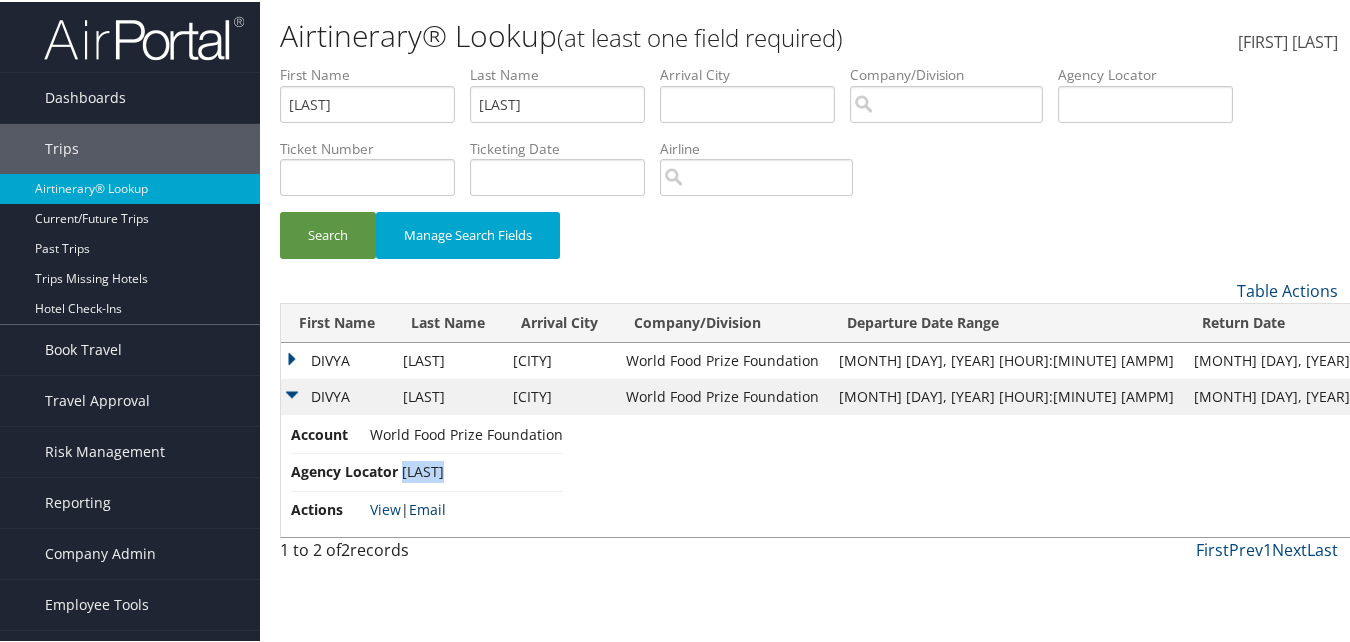 copy on "[LAST]" 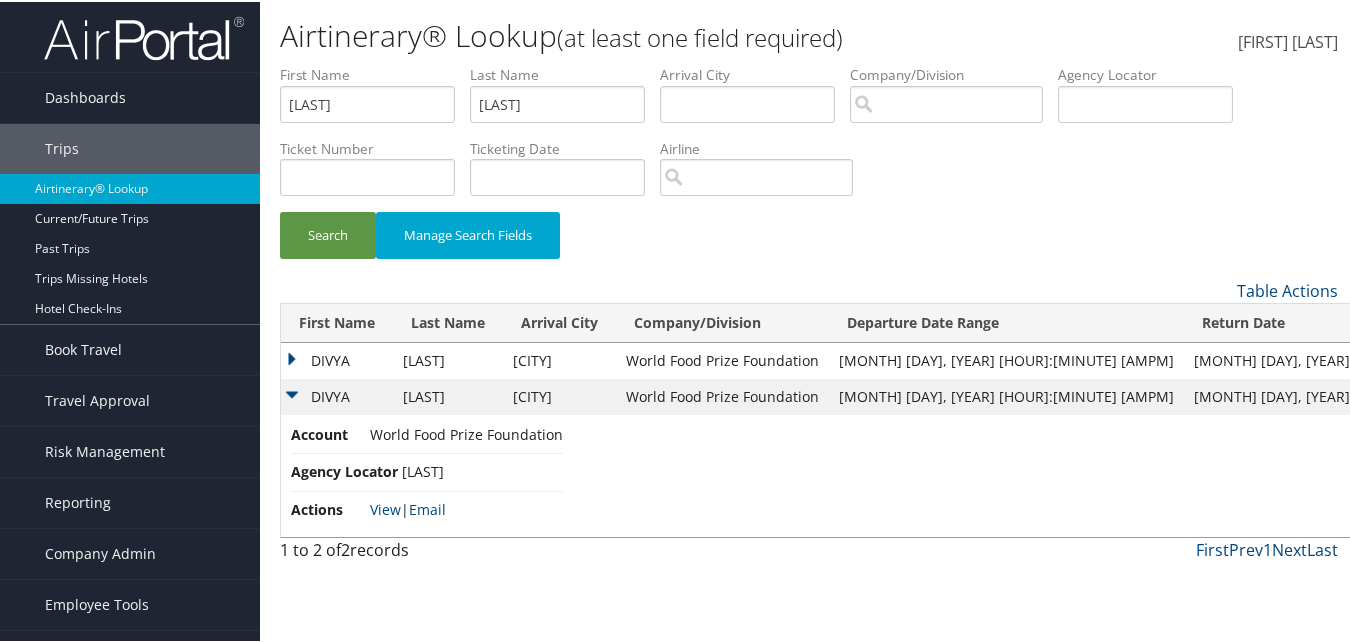 click on "DIVYA" at bounding box center [337, 359] 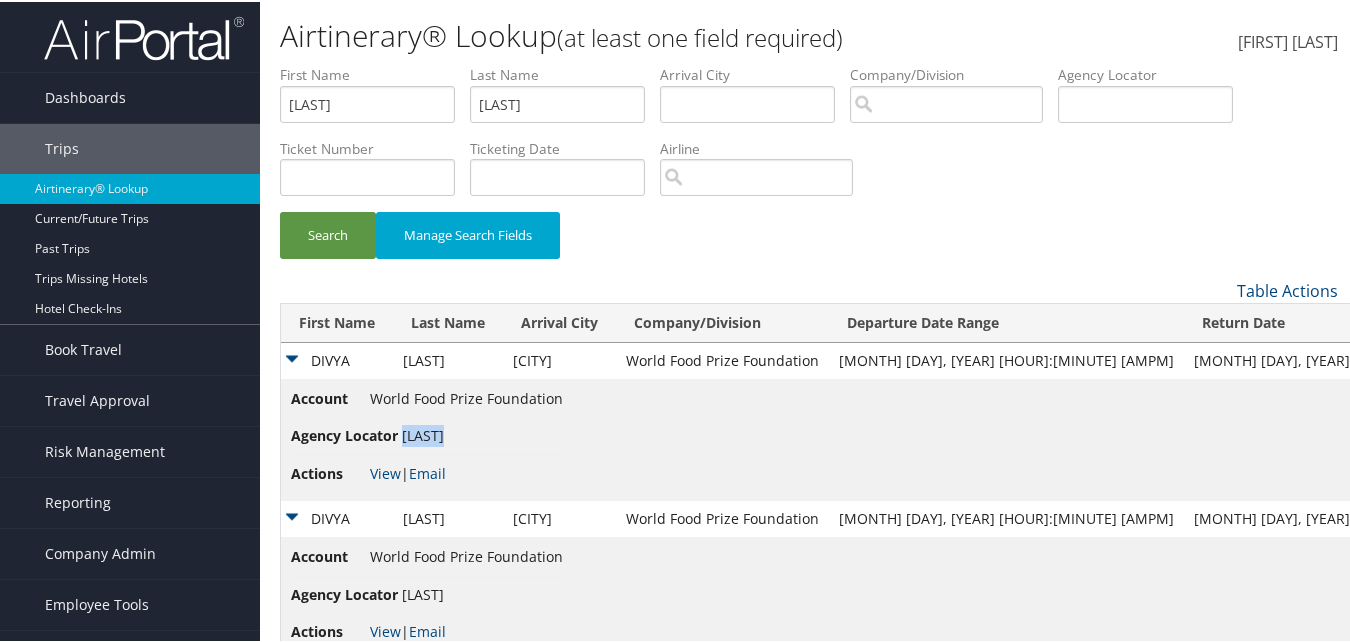 drag, startPoint x: 458, startPoint y: 437, endPoint x: 407, endPoint y: 437, distance: 51 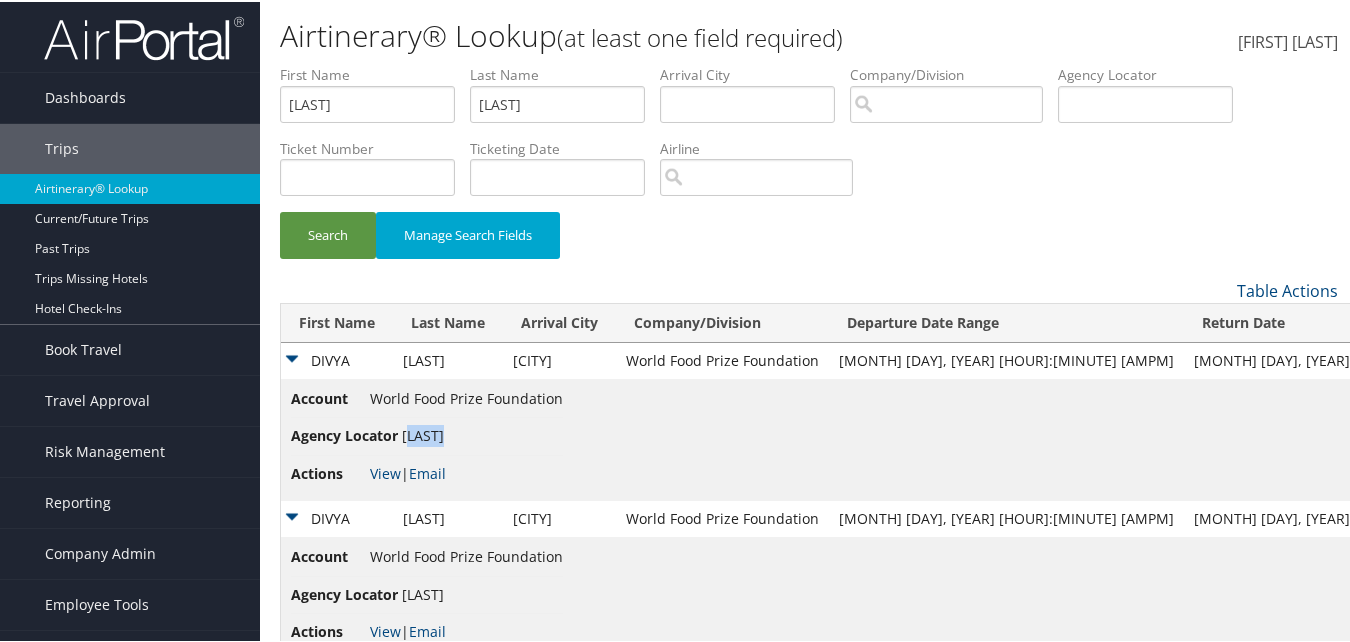 click on "Agency Locator [LAST]" at bounding box center (427, 434) 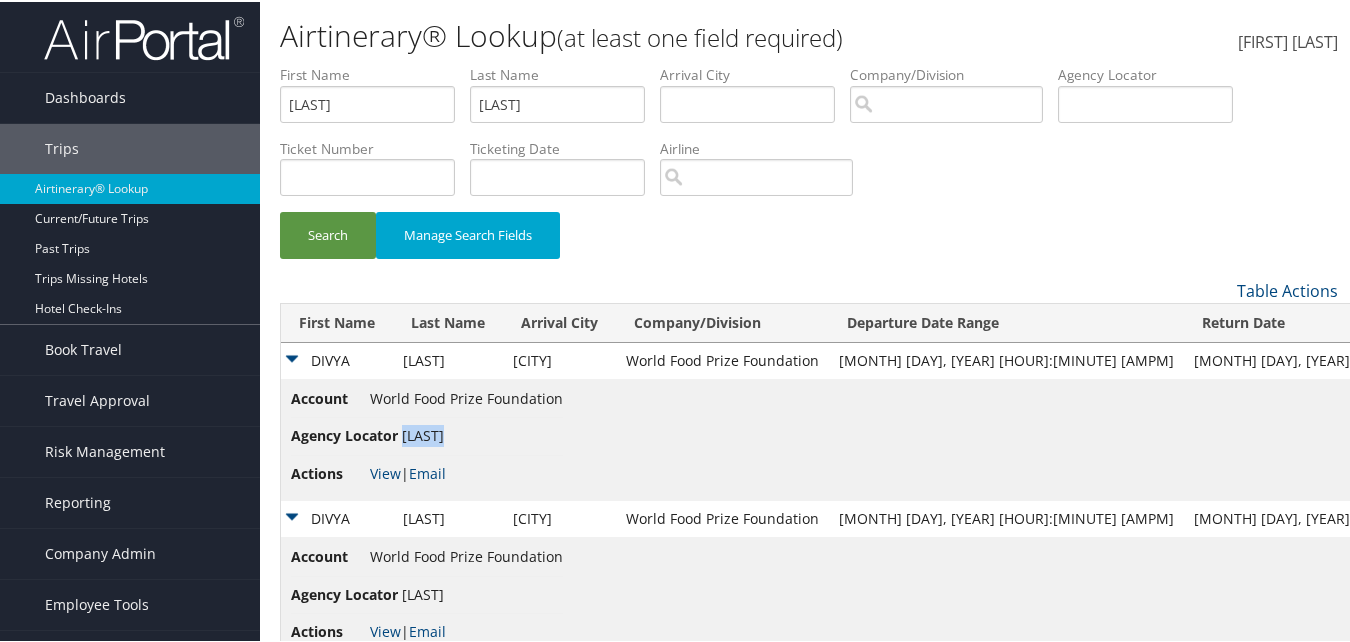 drag, startPoint x: 457, startPoint y: 435, endPoint x: 406, endPoint y: 435, distance: 51 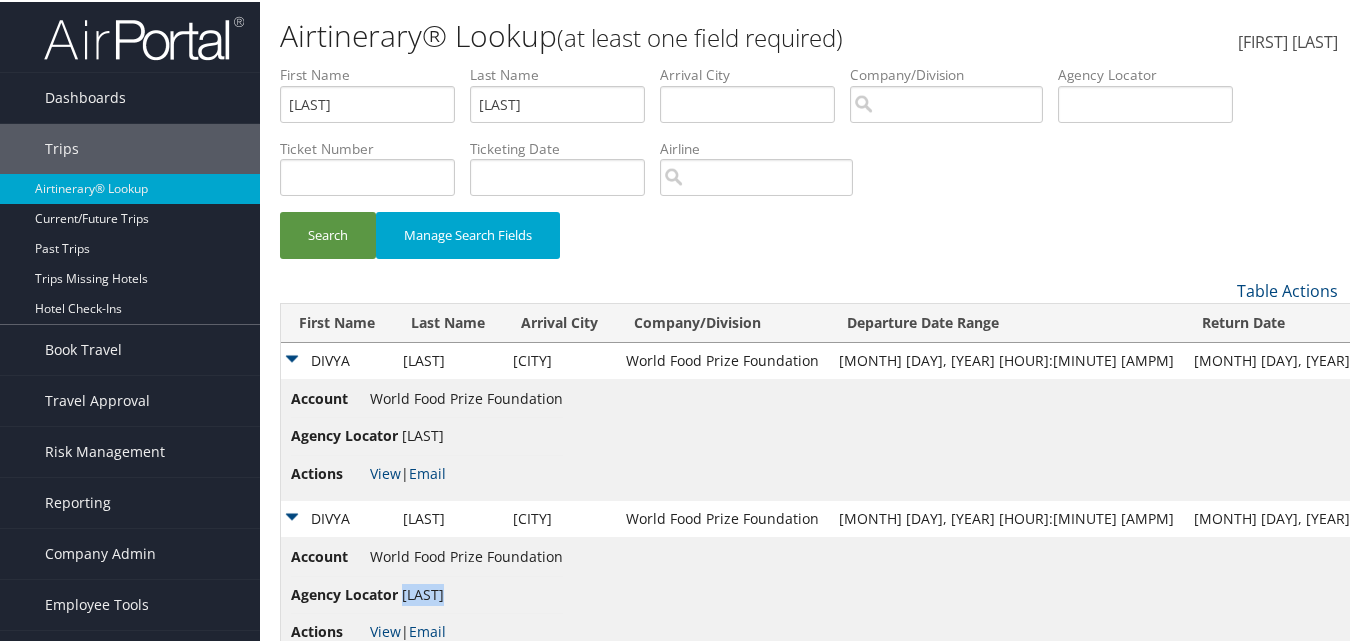 drag, startPoint x: 462, startPoint y: 591, endPoint x: 404, endPoint y: 592, distance: 58.00862 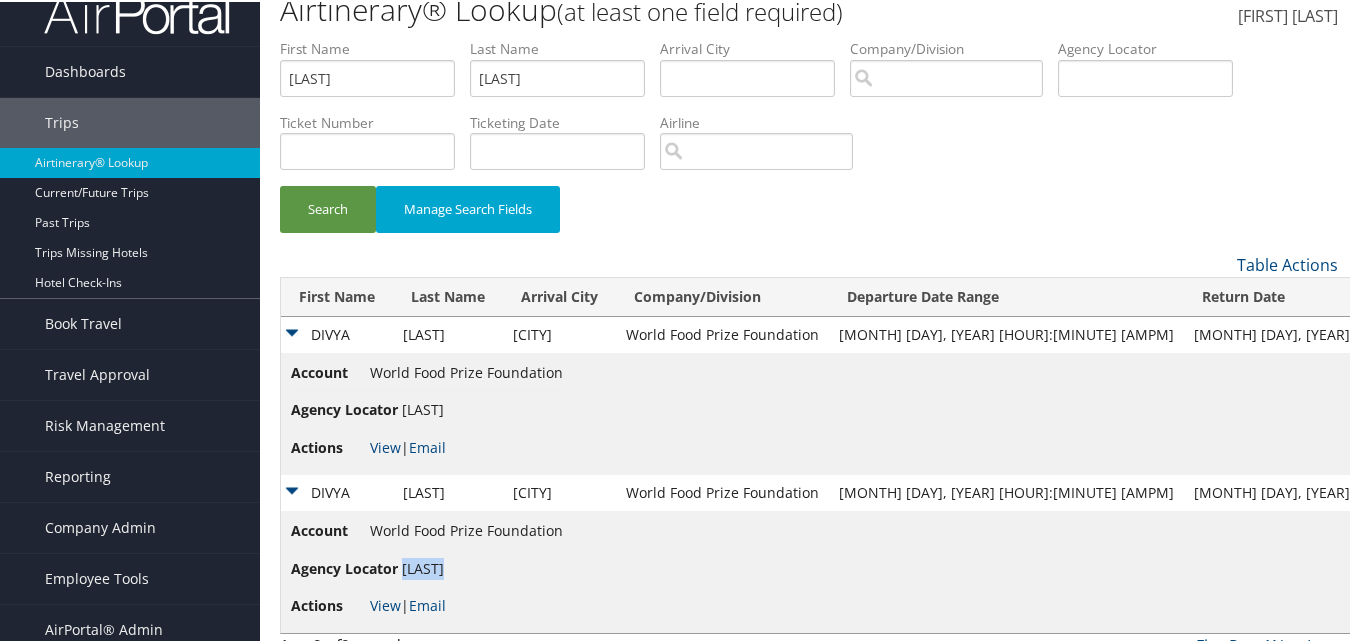 scroll, scrollTop: 50, scrollLeft: 0, axis: vertical 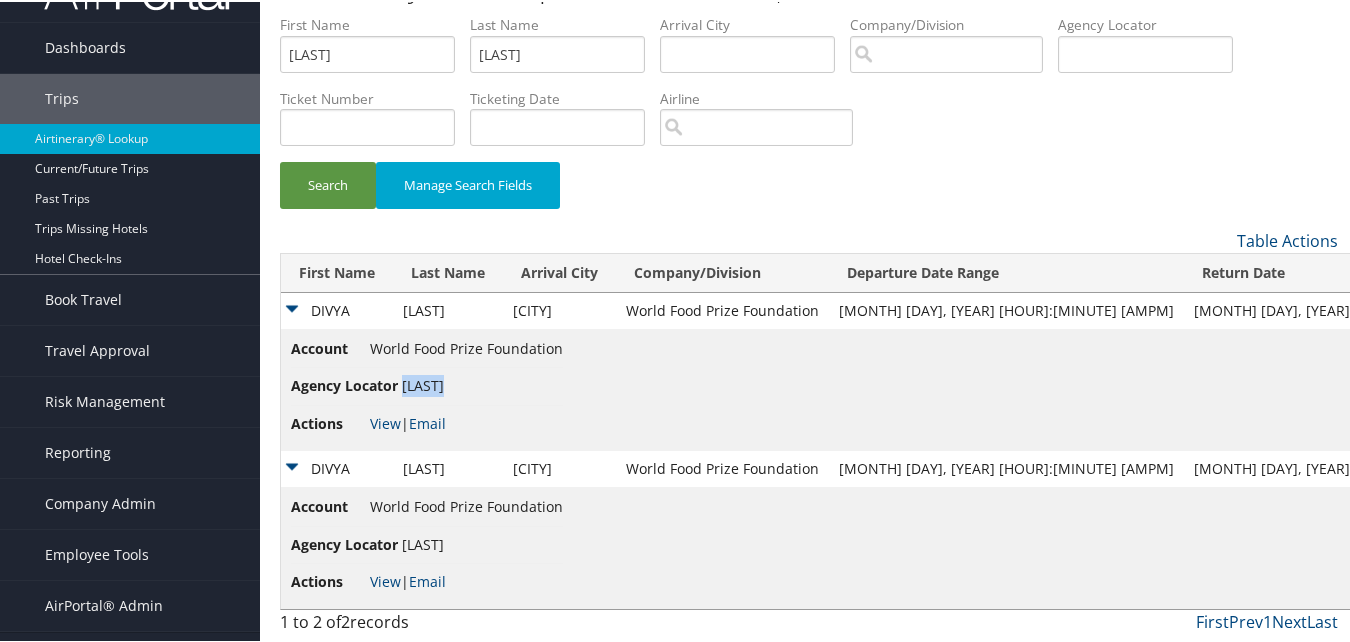 drag, startPoint x: 458, startPoint y: 380, endPoint x: 405, endPoint y: 388, distance: 53.600372 